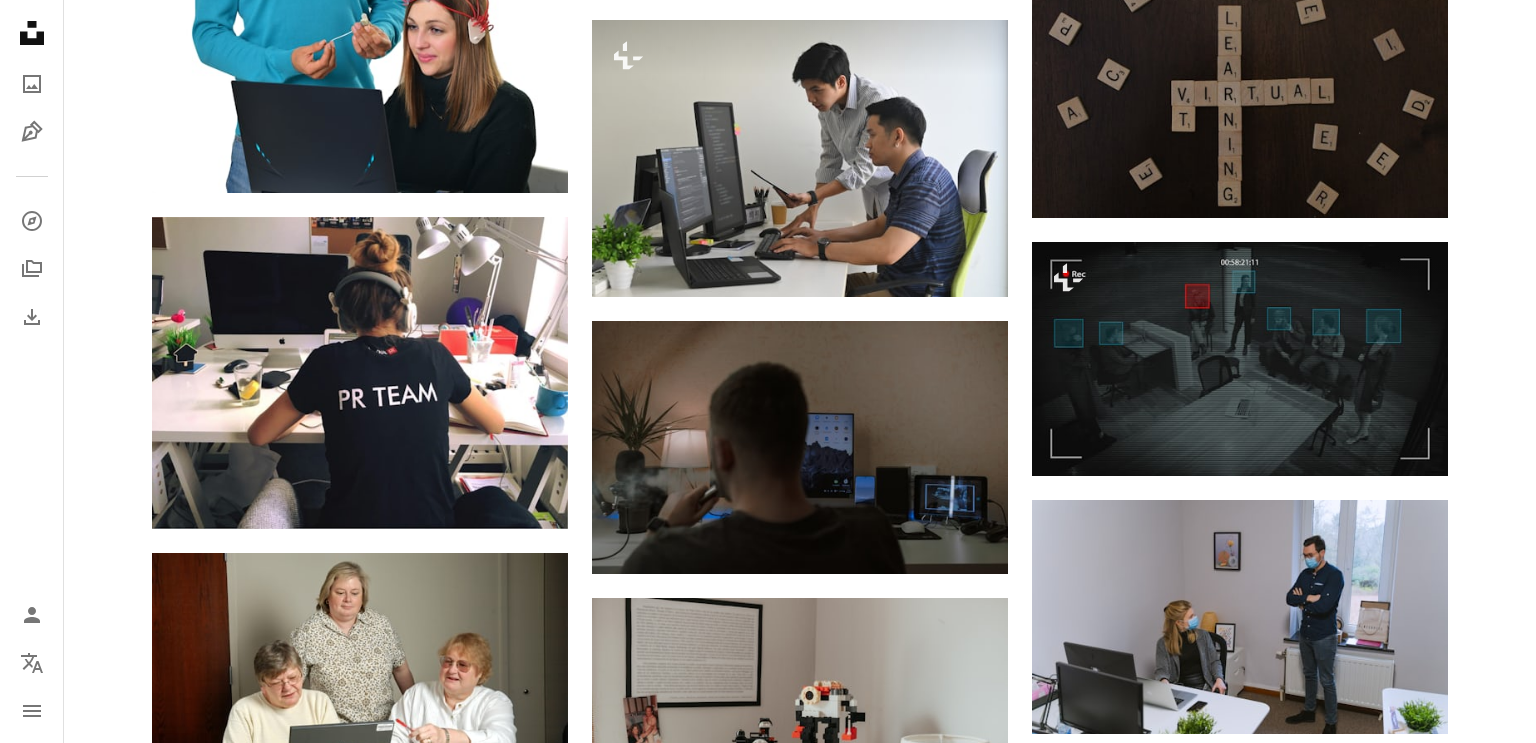 scroll, scrollTop: 1121, scrollLeft: 0, axis: vertical 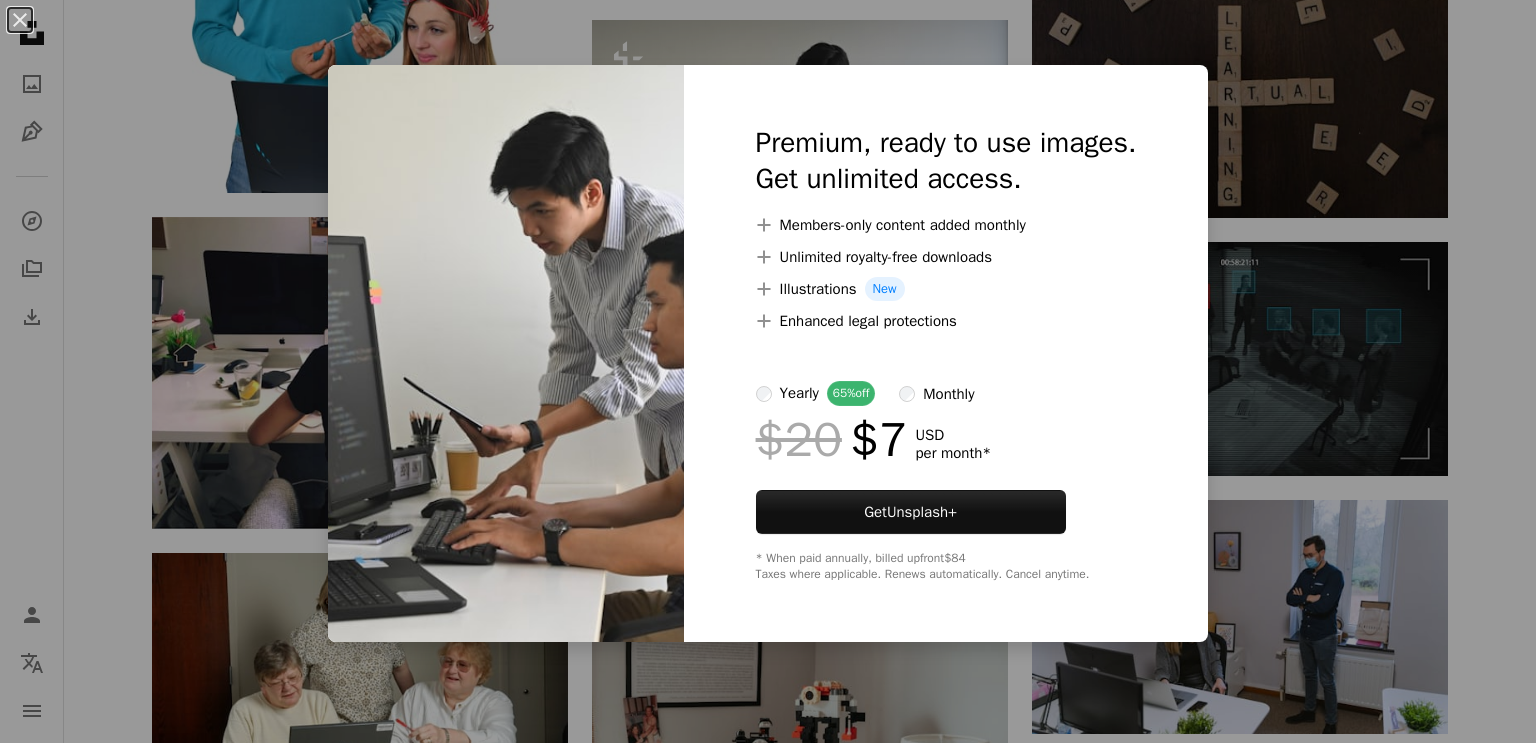 click on "An X shape Premium, ready to use images. Get unlimited access. A plus sign Members-only content added monthly A plus sign Unlimited royalty-free downloads A plus sign Illustrations  New A plus sign Enhanced legal protections yearly 65%  off monthly $20   $7 USD per month * Get  Unsplash+ * When paid annually, billed upfront  $84 Taxes where applicable. Renews automatically. Cancel anytime." at bounding box center [768, 371] 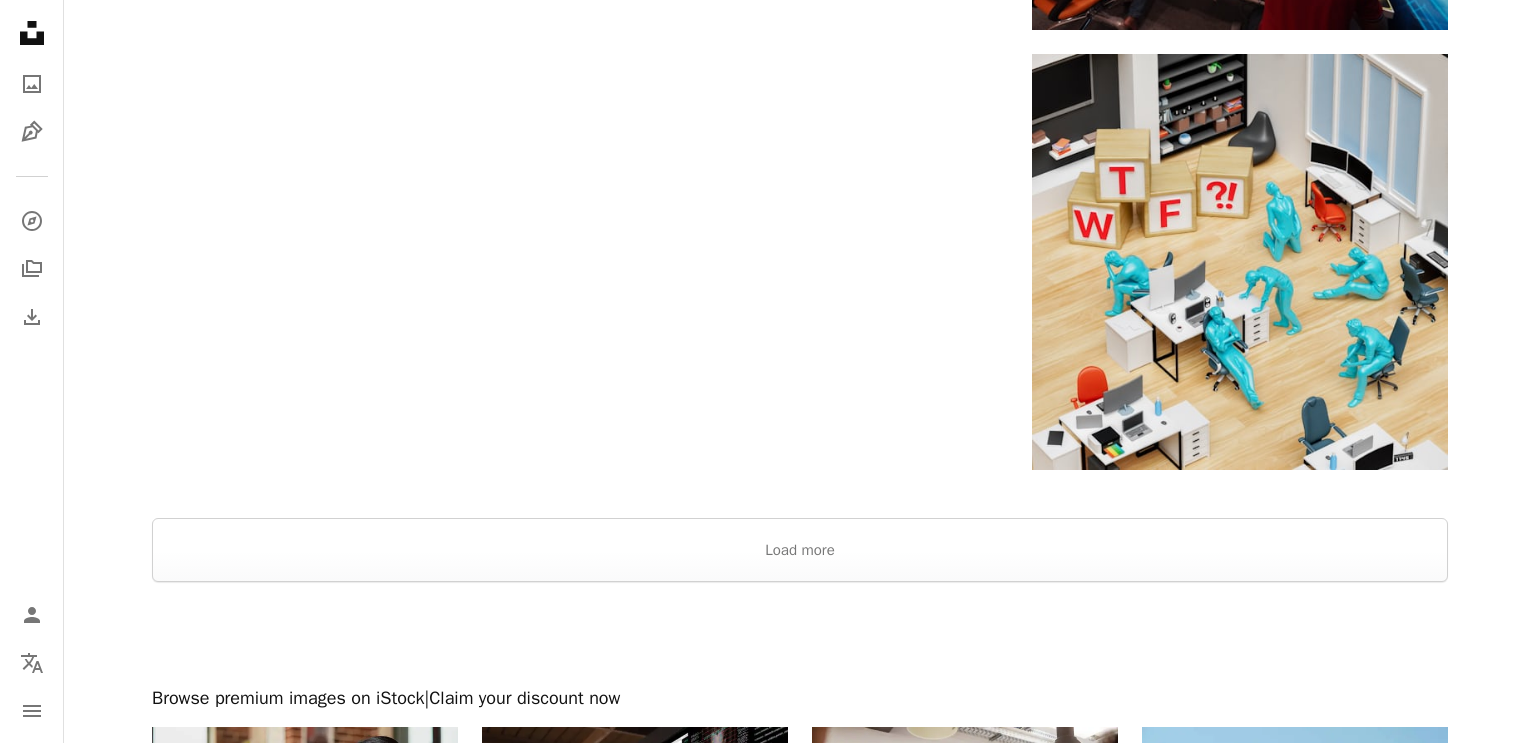 scroll, scrollTop: 2685, scrollLeft: 0, axis: vertical 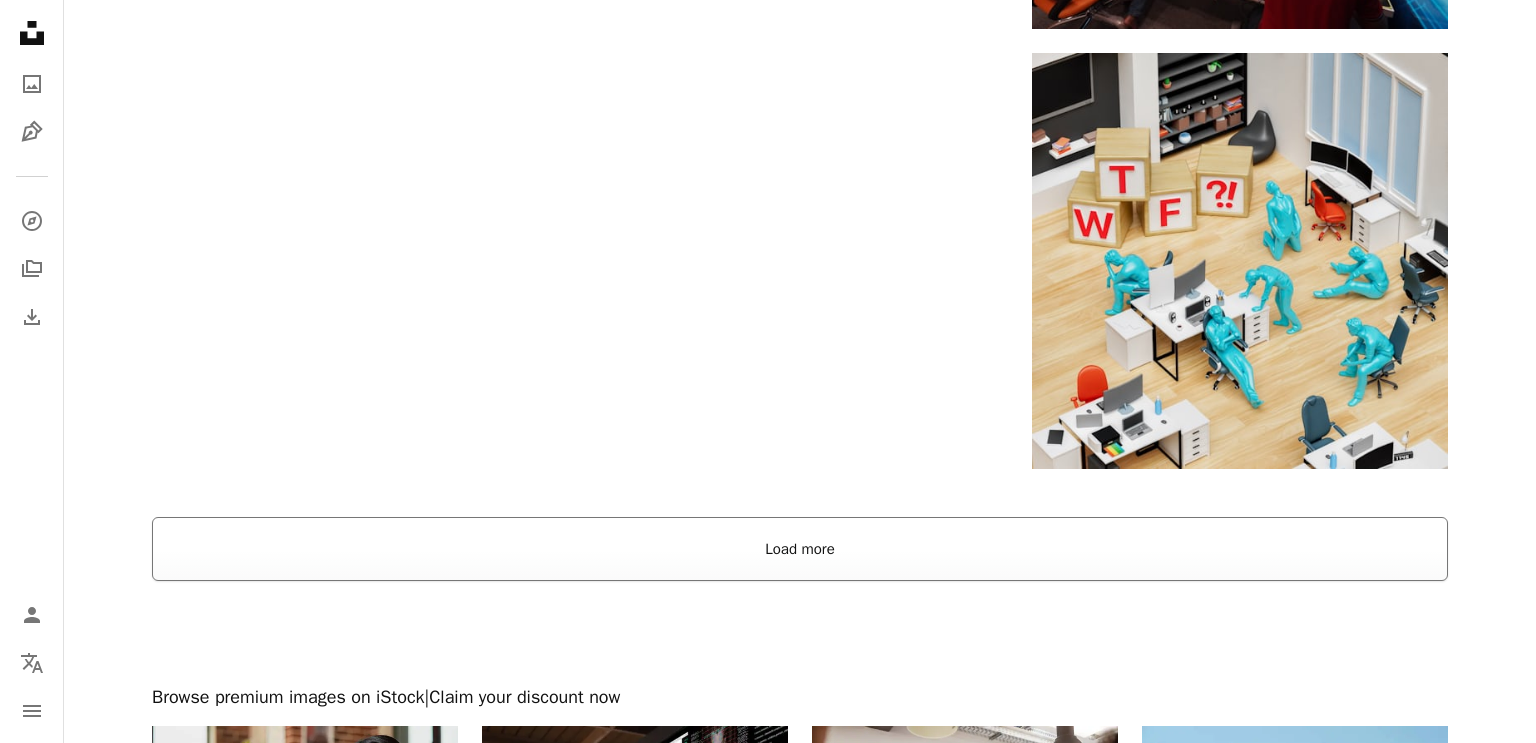 click on "Load more" at bounding box center (800, 549) 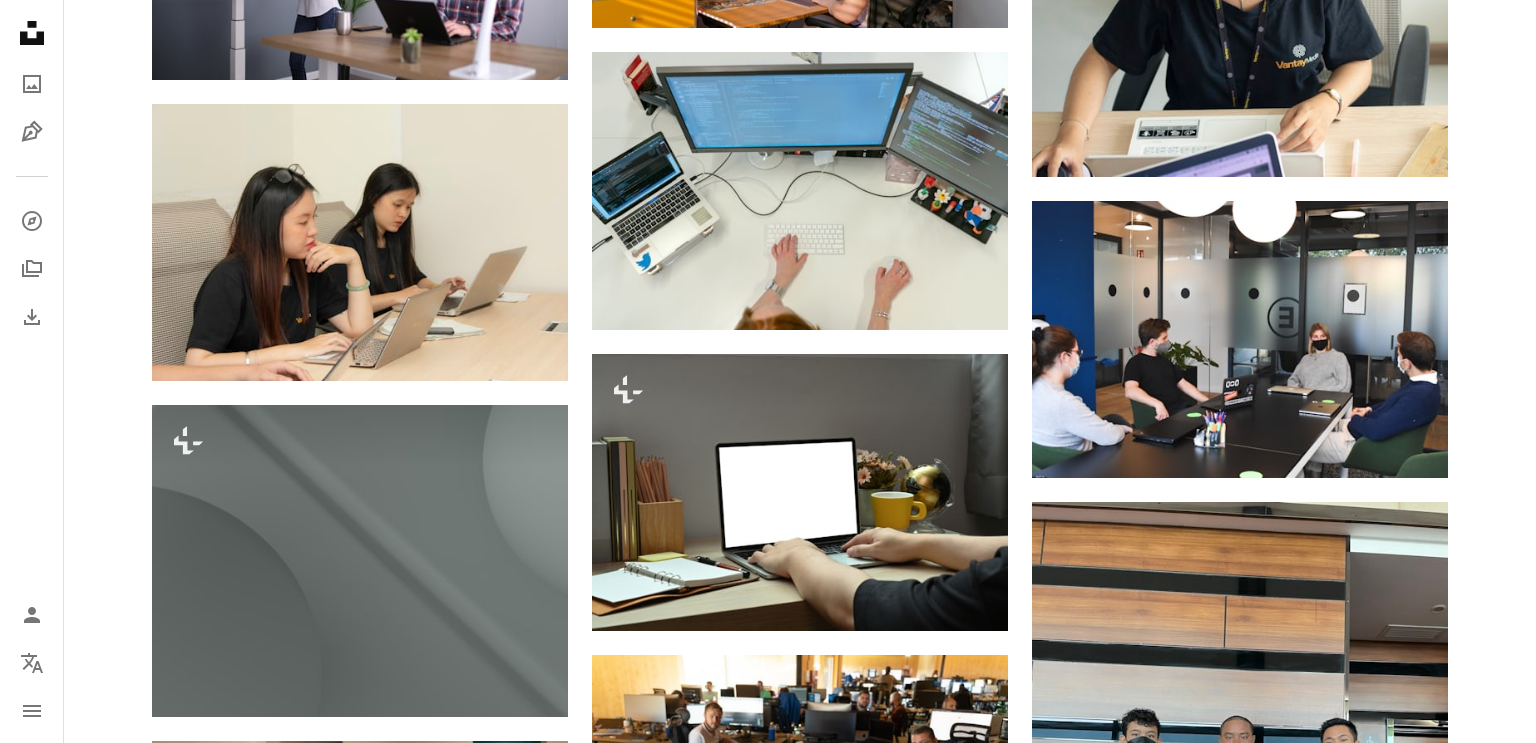 scroll, scrollTop: 5900, scrollLeft: 0, axis: vertical 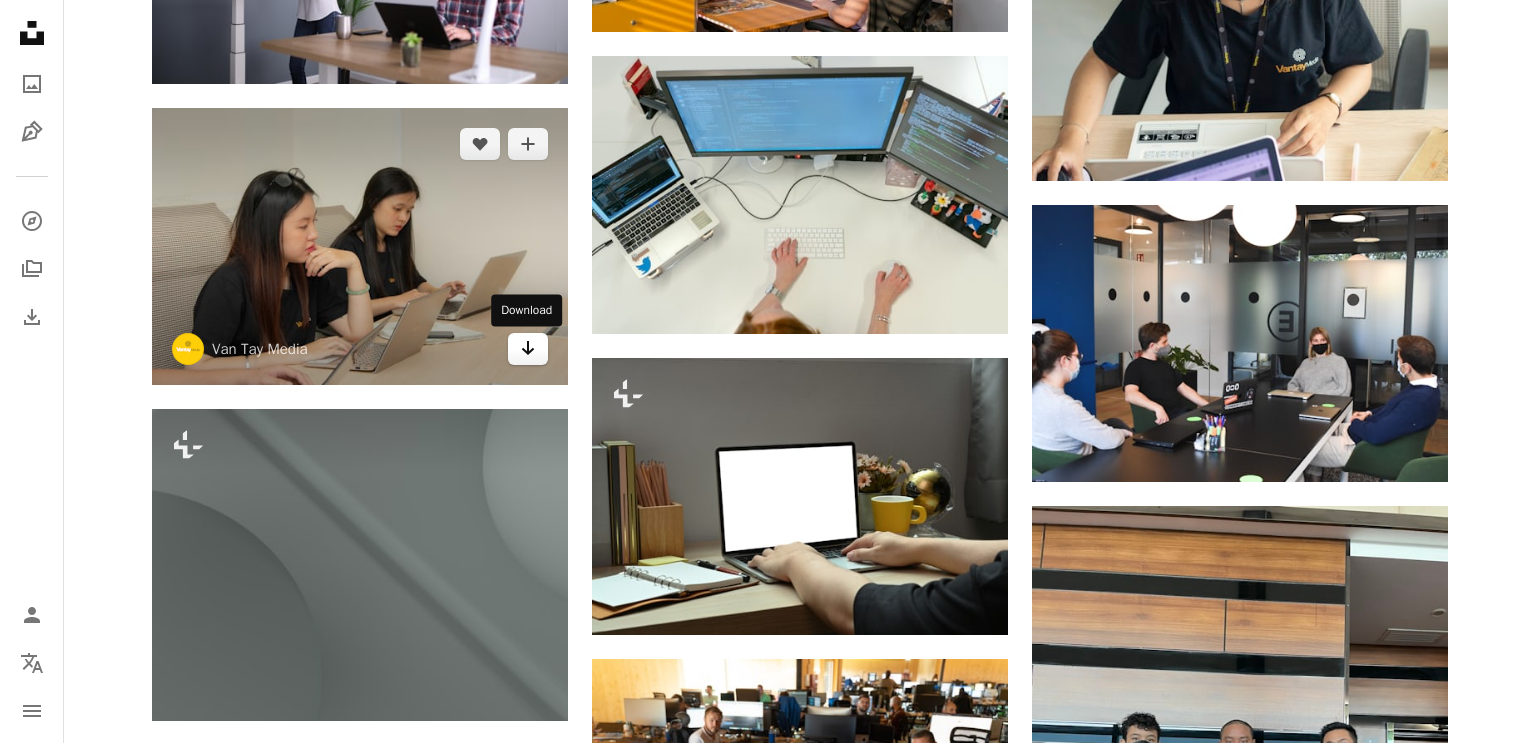 click 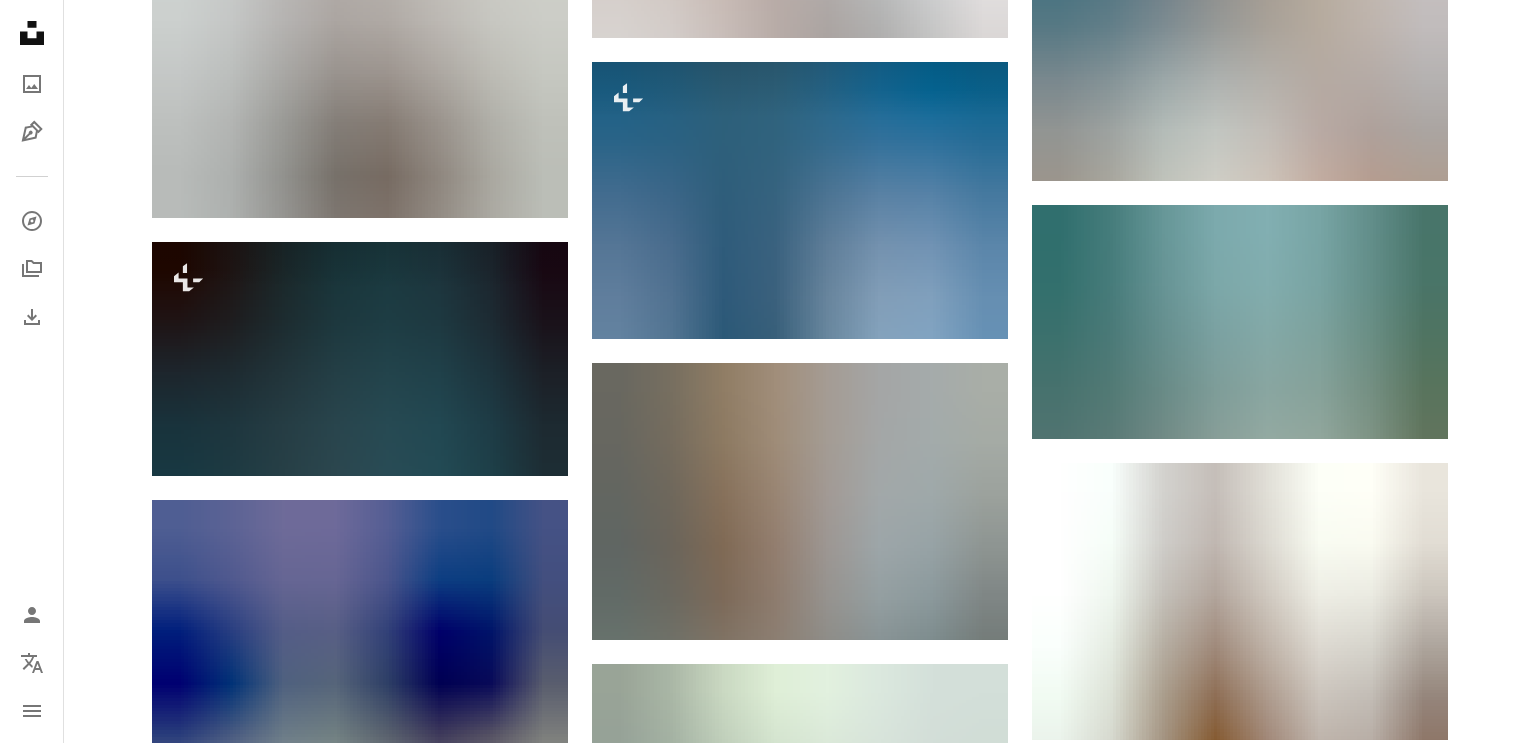 scroll, scrollTop: 0, scrollLeft: 0, axis: both 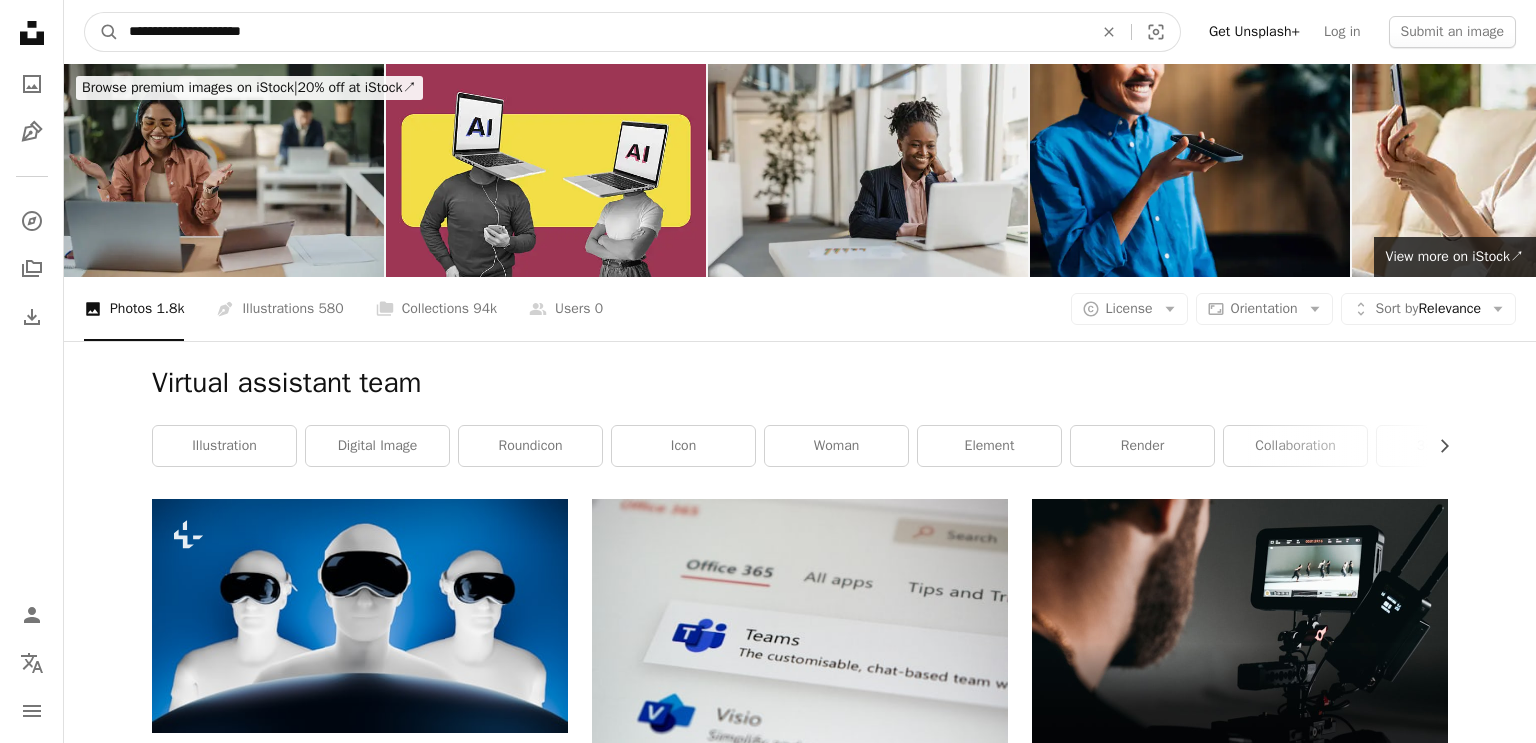click on "**********" at bounding box center [603, 32] 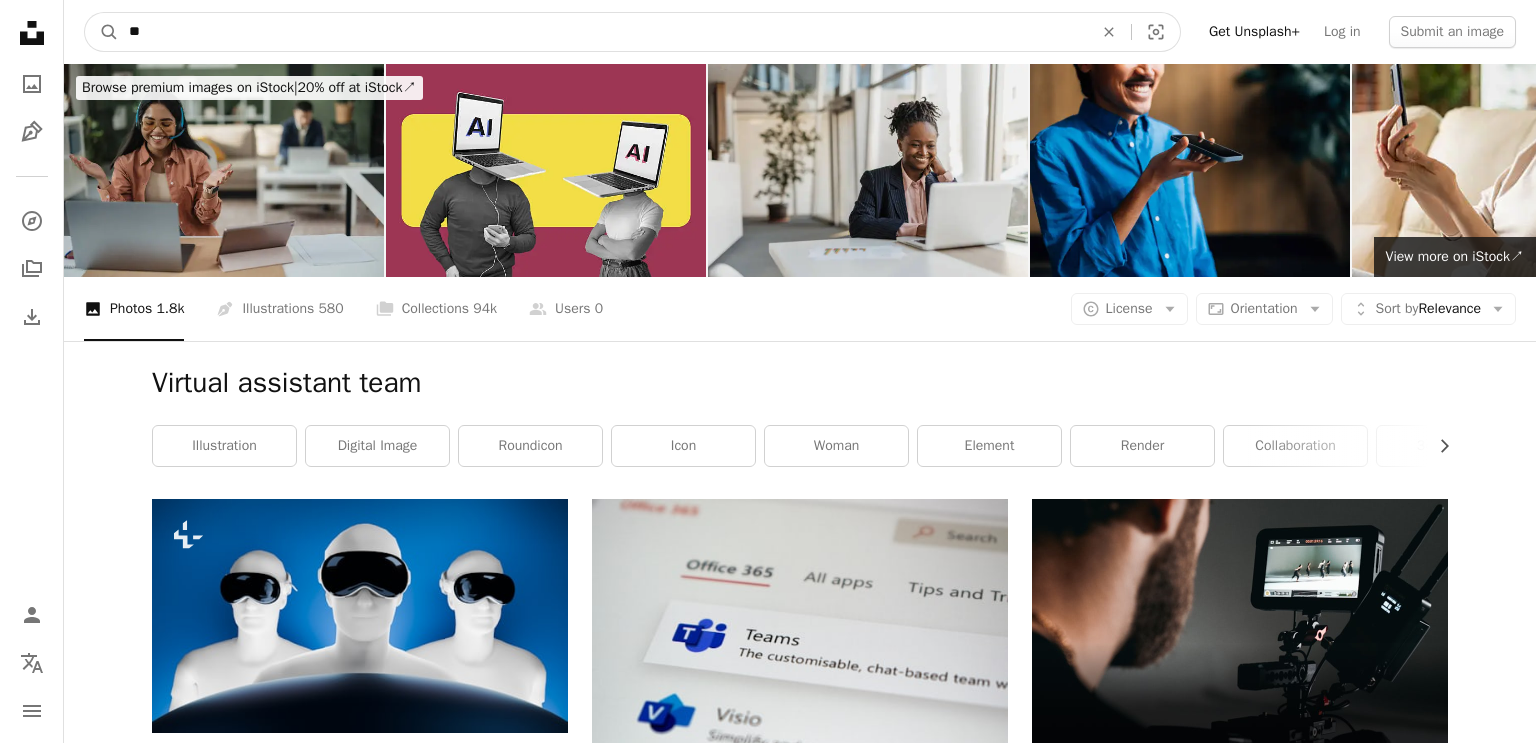 type on "*" 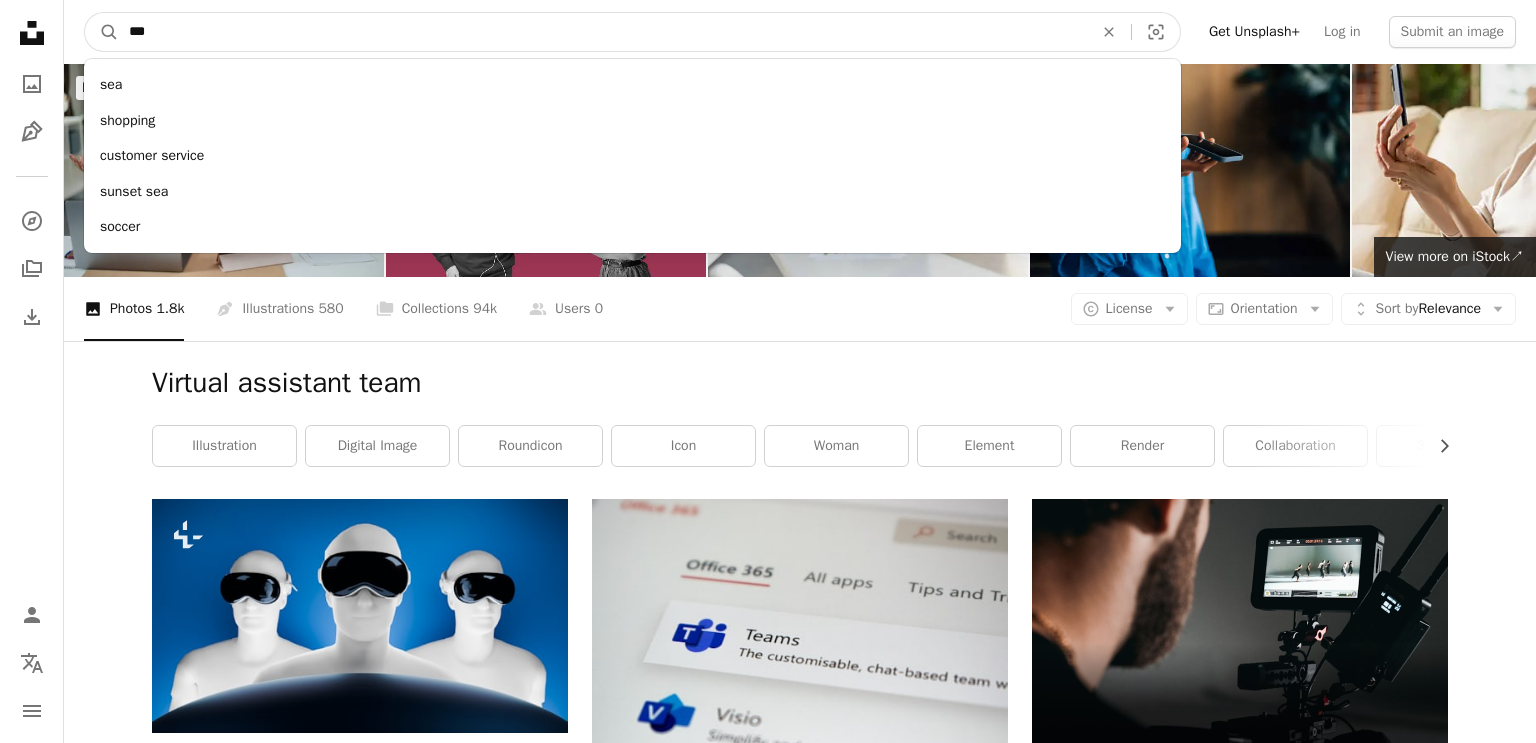 type on "***" 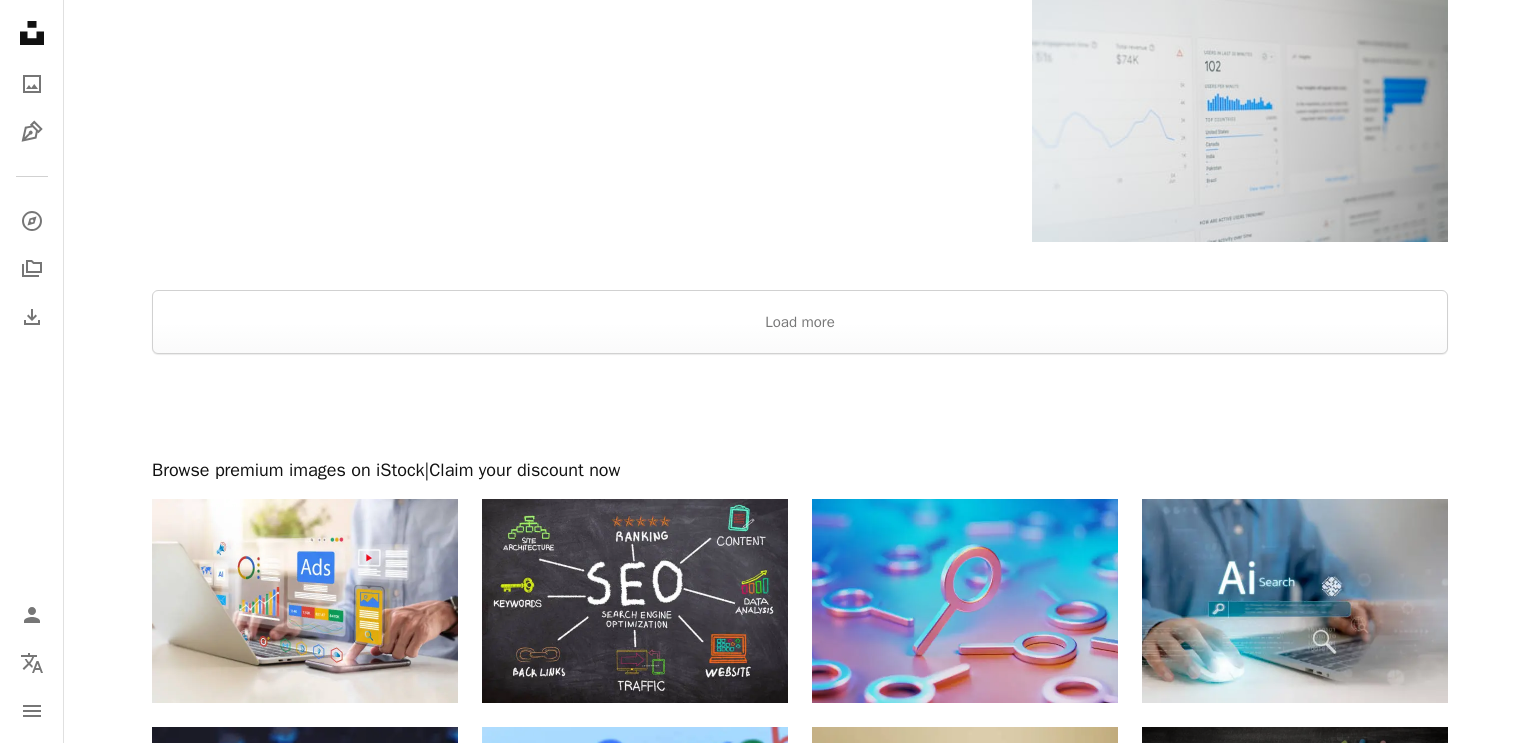 scroll, scrollTop: 2937, scrollLeft: 0, axis: vertical 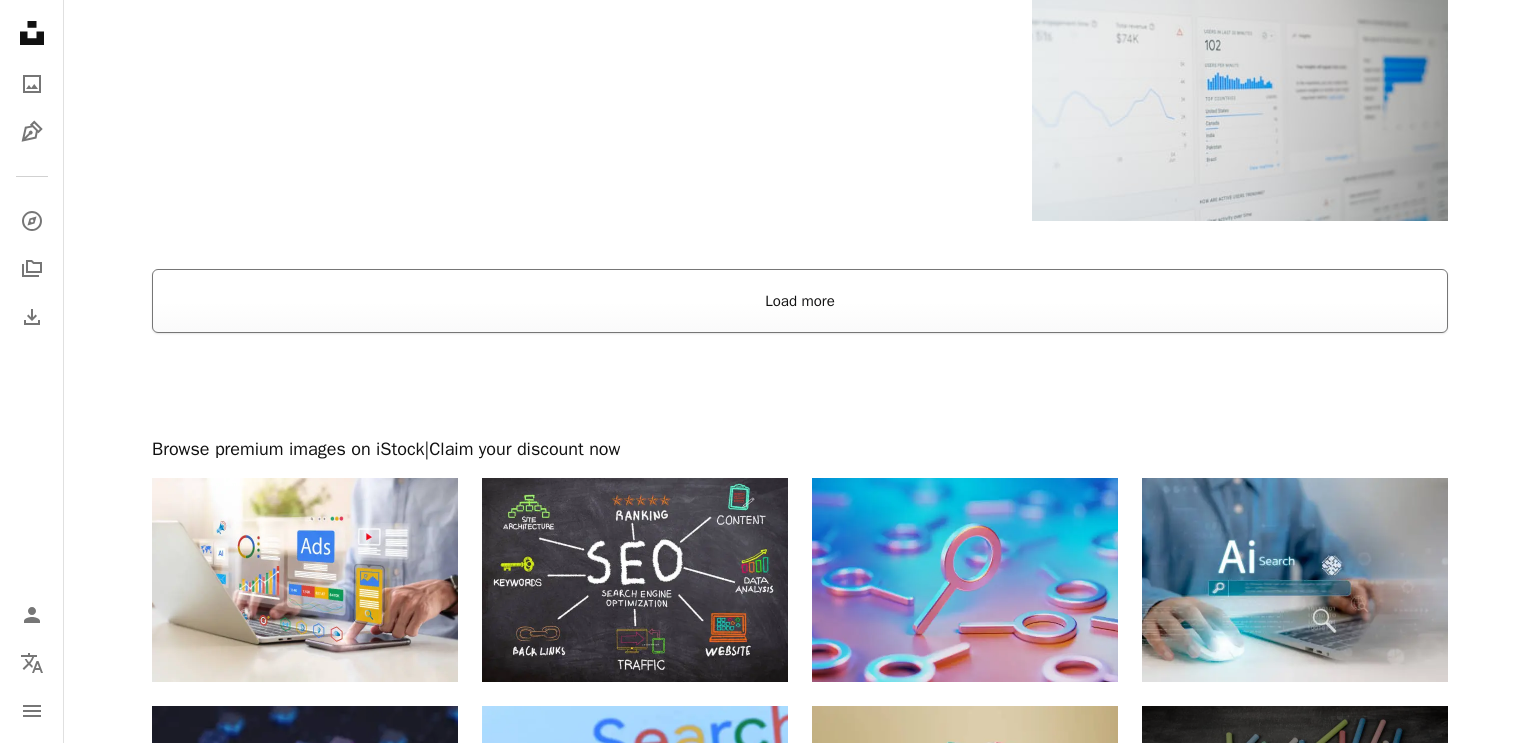 click on "Load more" at bounding box center (800, 301) 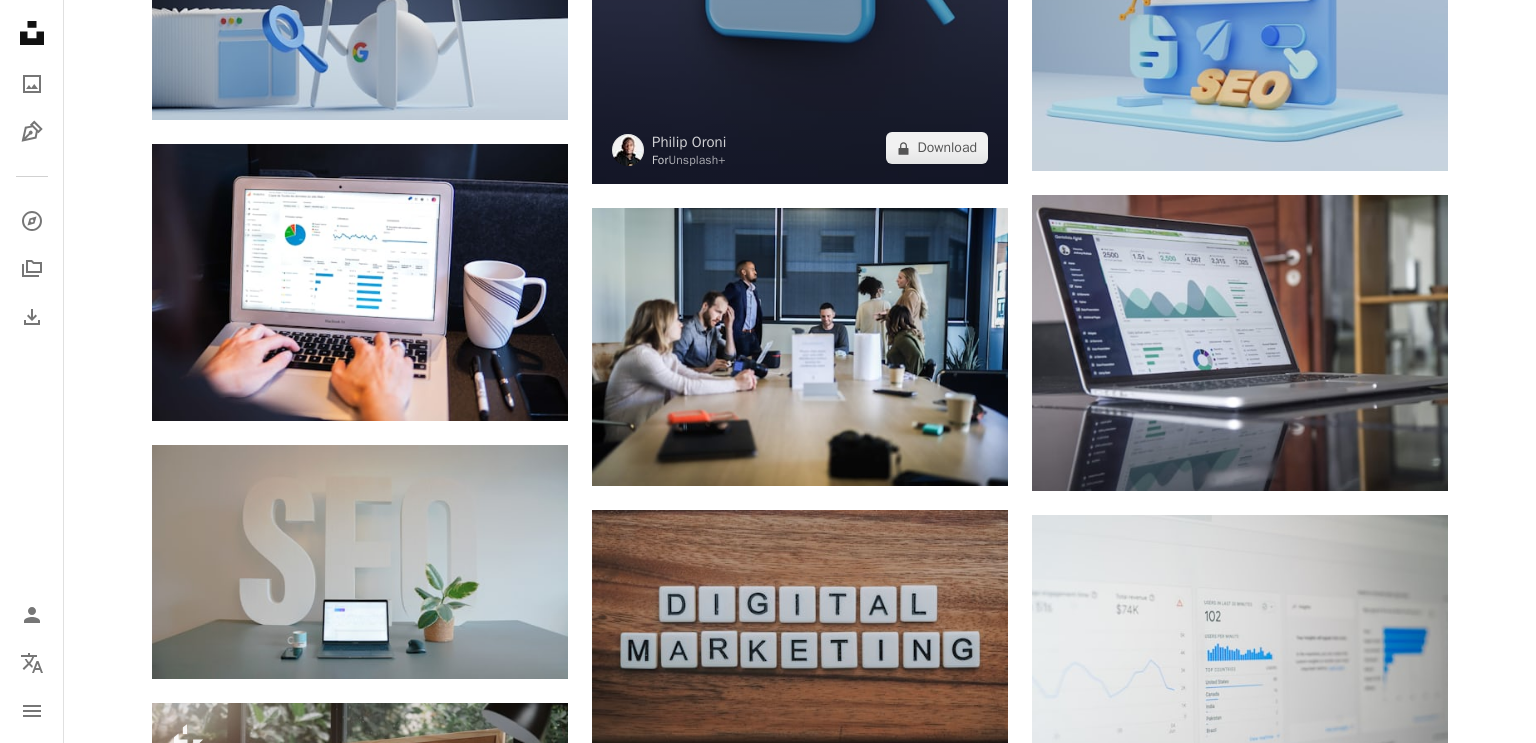 scroll, scrollTop: 2388, scrollLeft: 0, axis: vertical 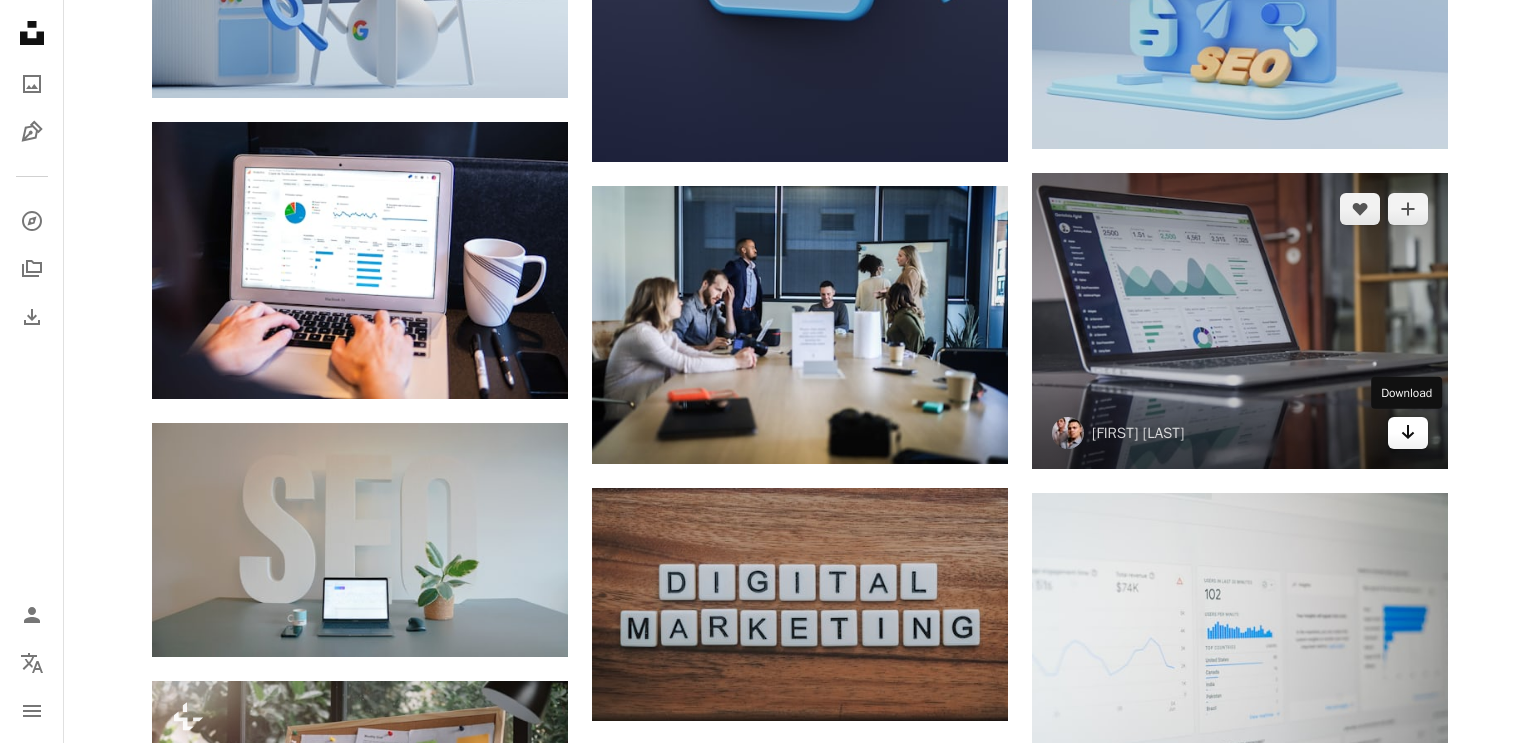 click on "Arrow pointing down" 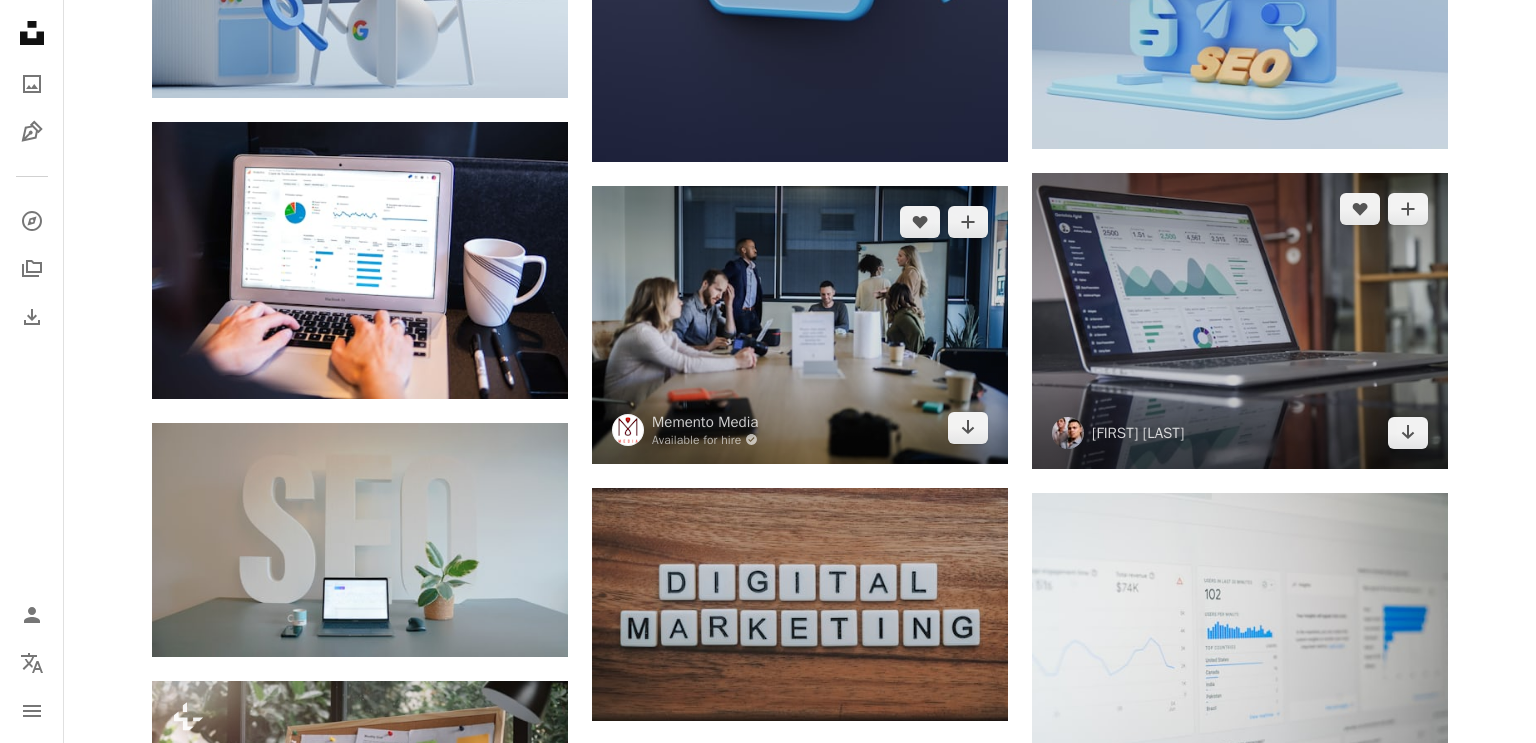 scroll, scrollTop: 0, scrollLeft: 0, axis: both 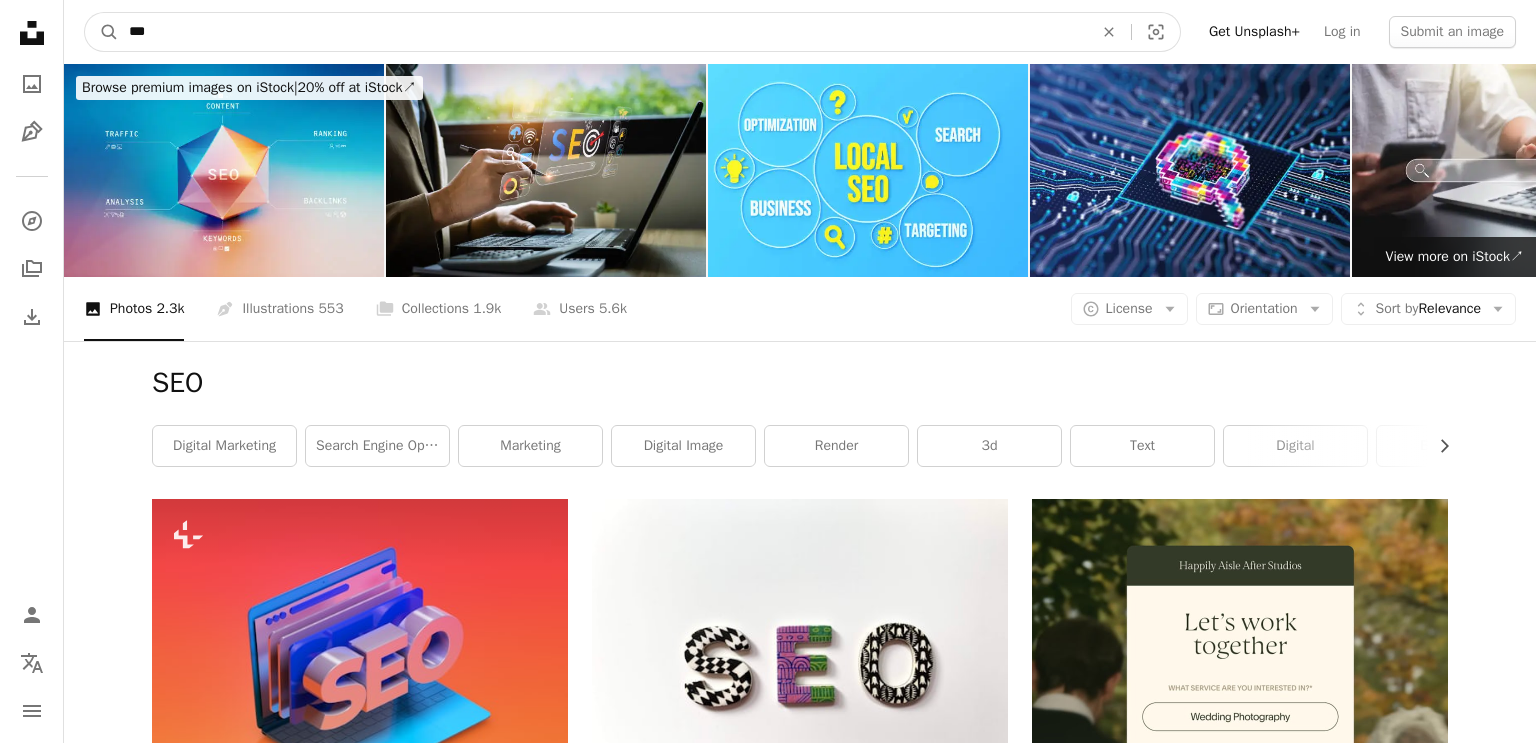 click on "***" at bounding box center (603, 32) 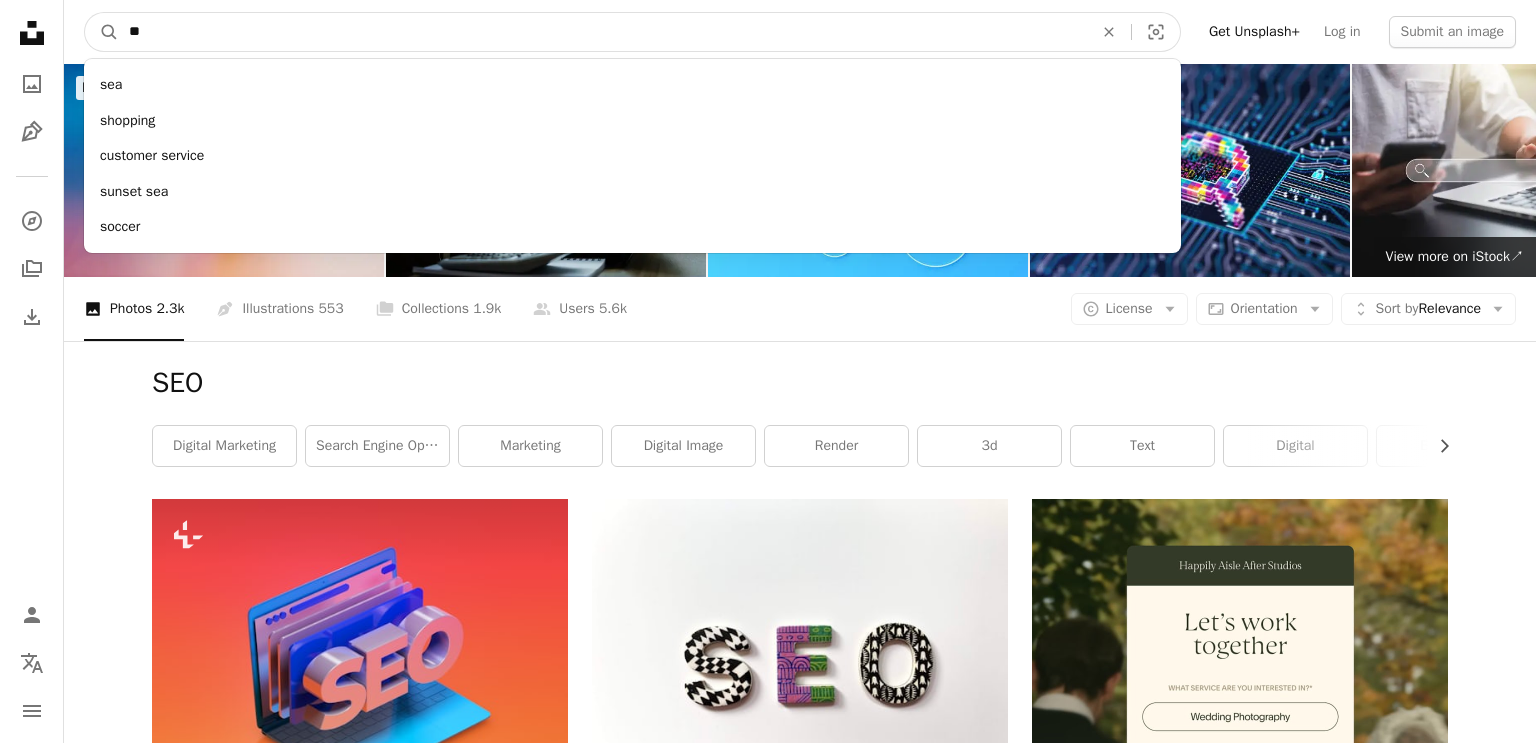 type on "*" 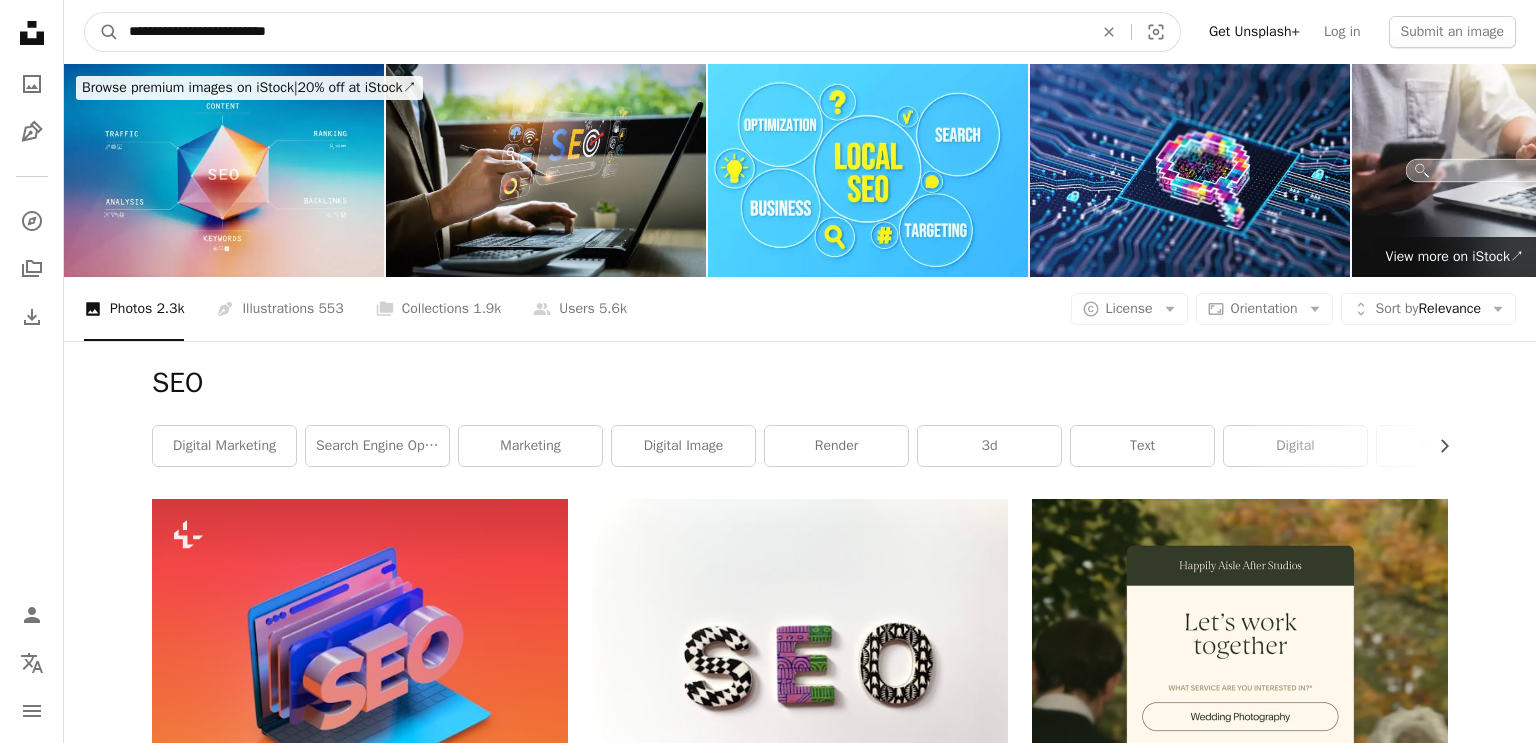type on "**********" 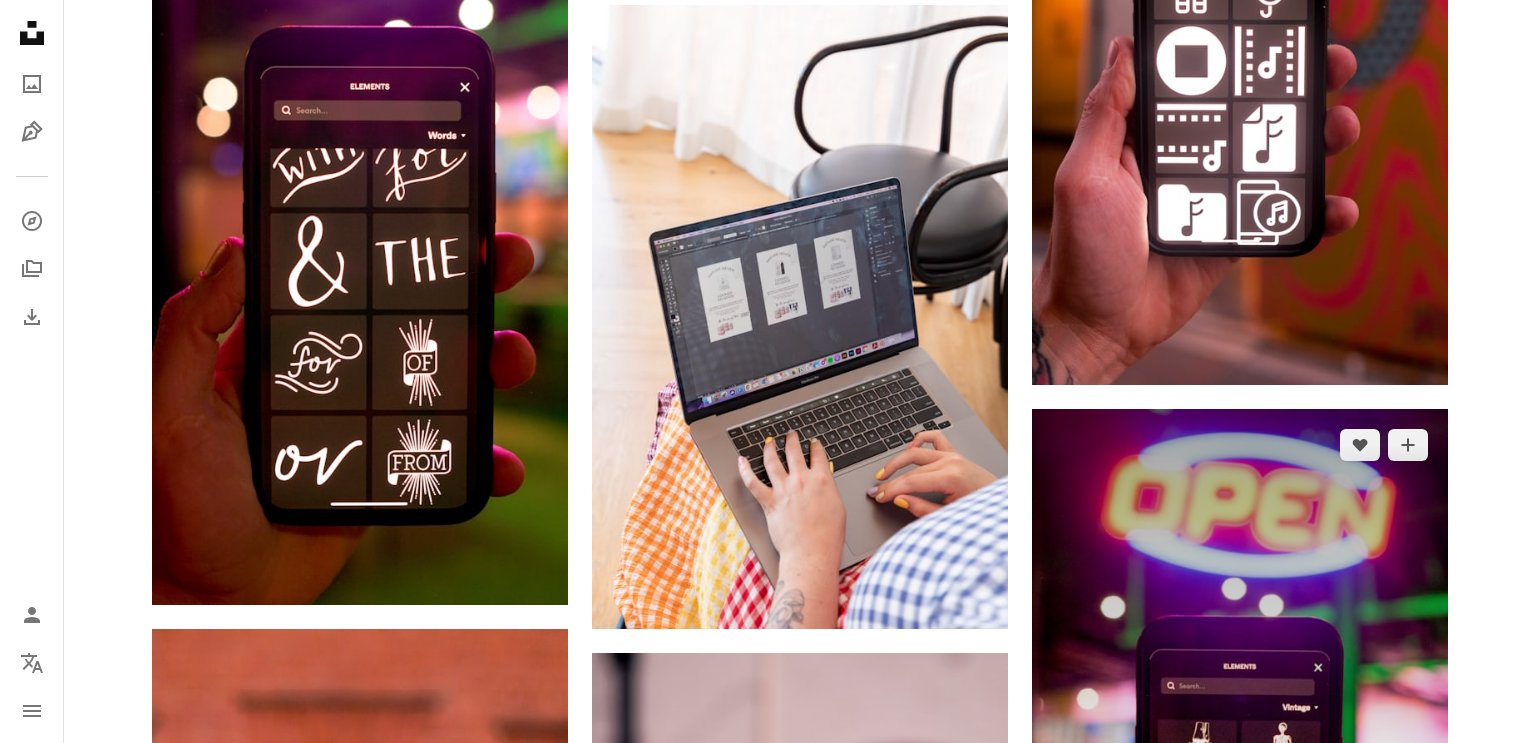scroll, scrollTop: 2318, scrollLeft: 0, axis: vertical 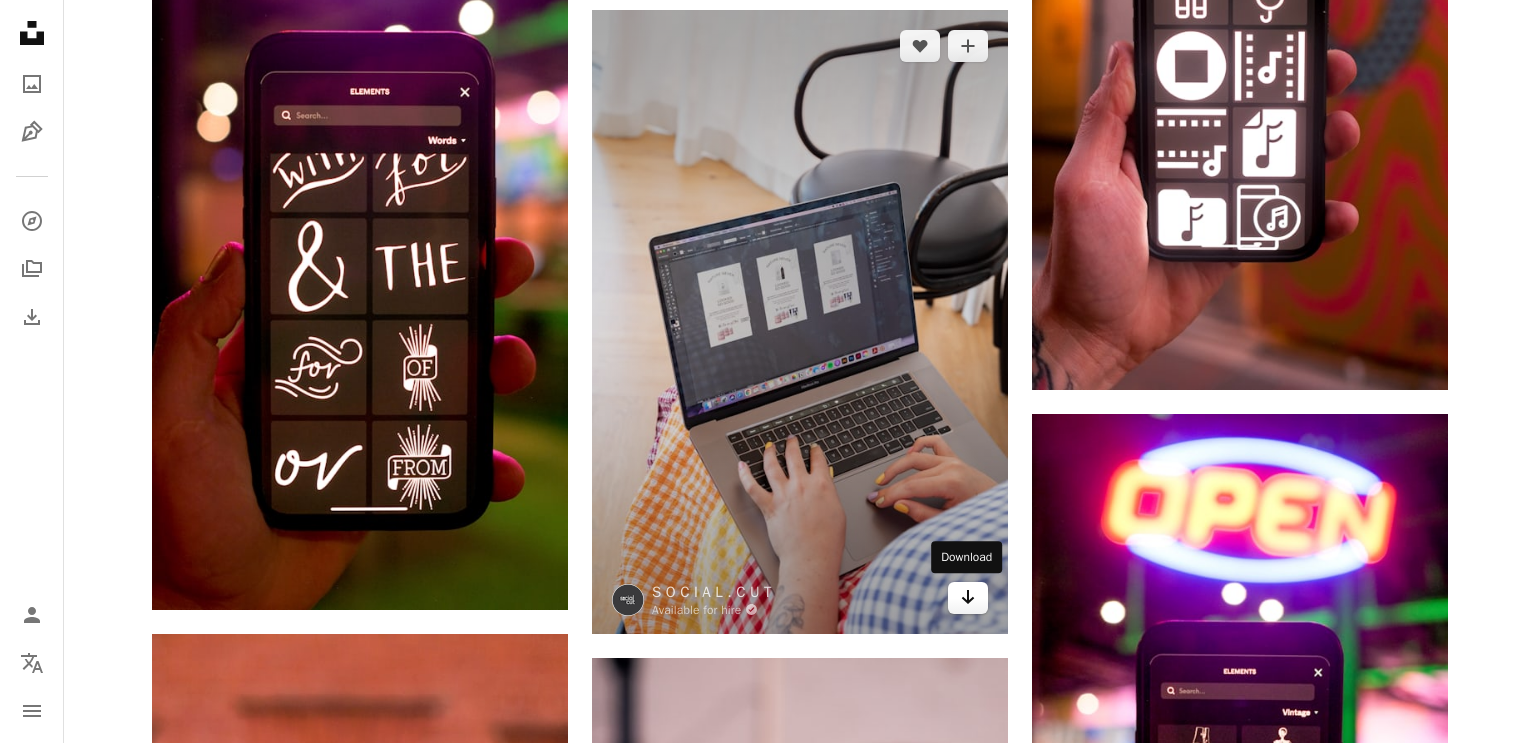 click on "Arrow pointing down" 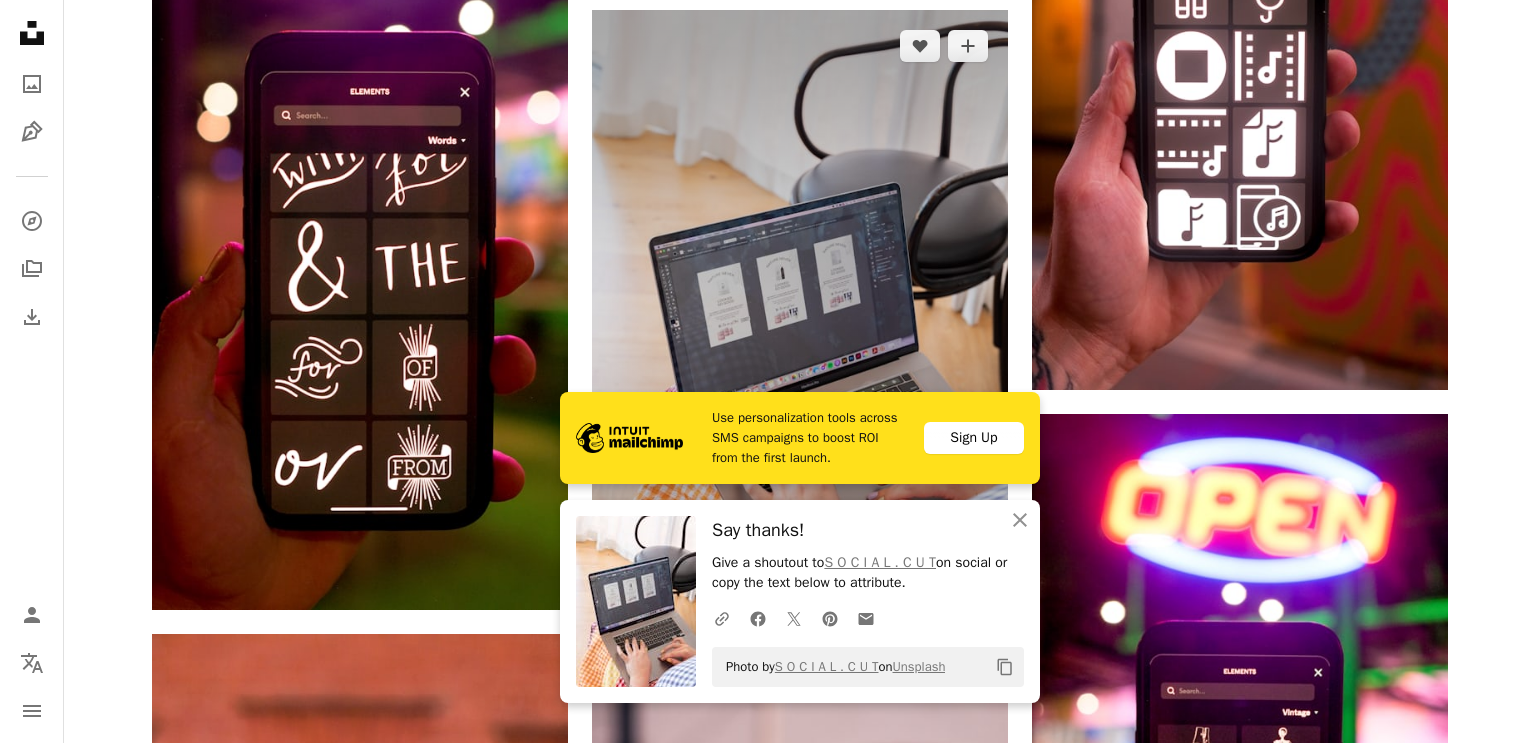 scroll, scrollTop: 0, scrollLeft: 0, axis: both 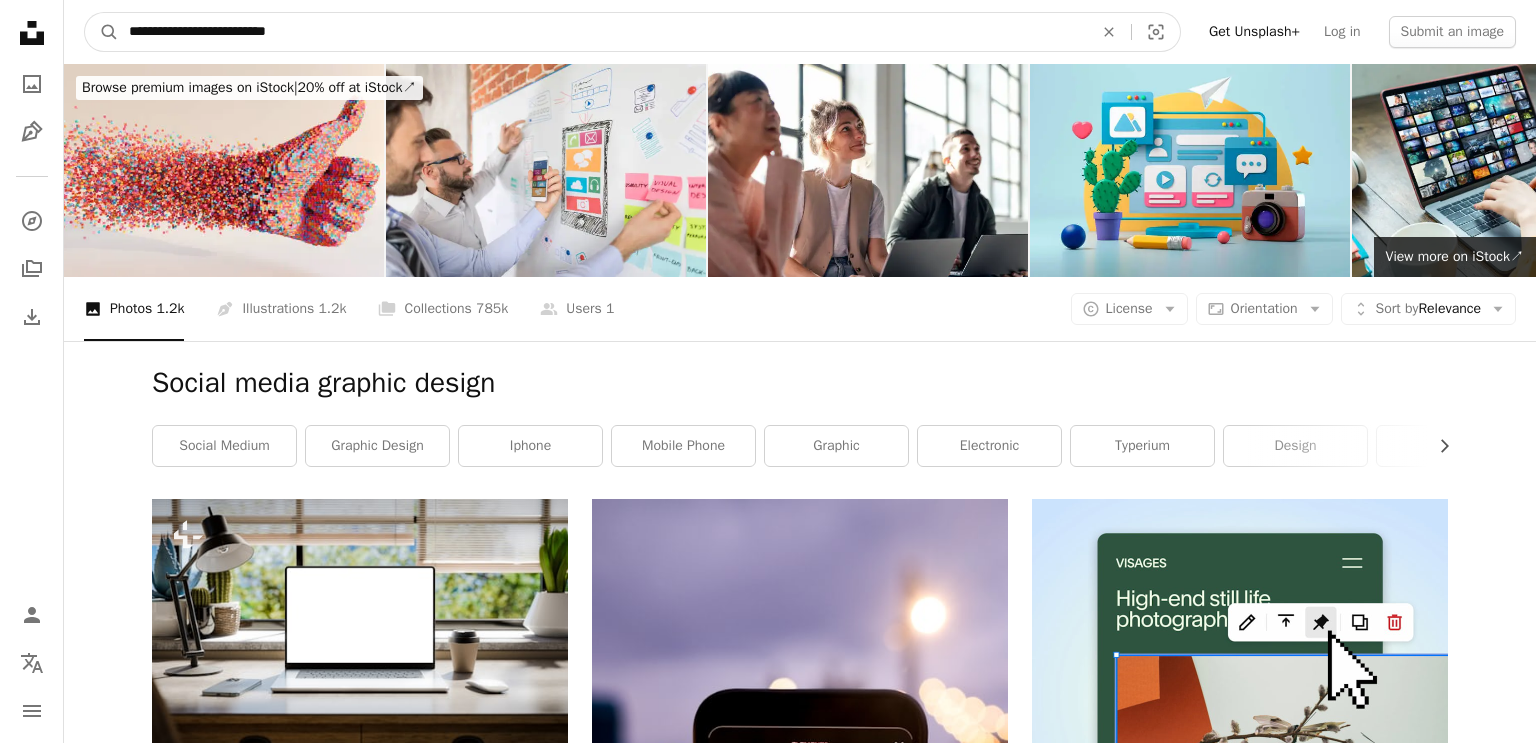 click on "**********" at bounding box center [603, 32] 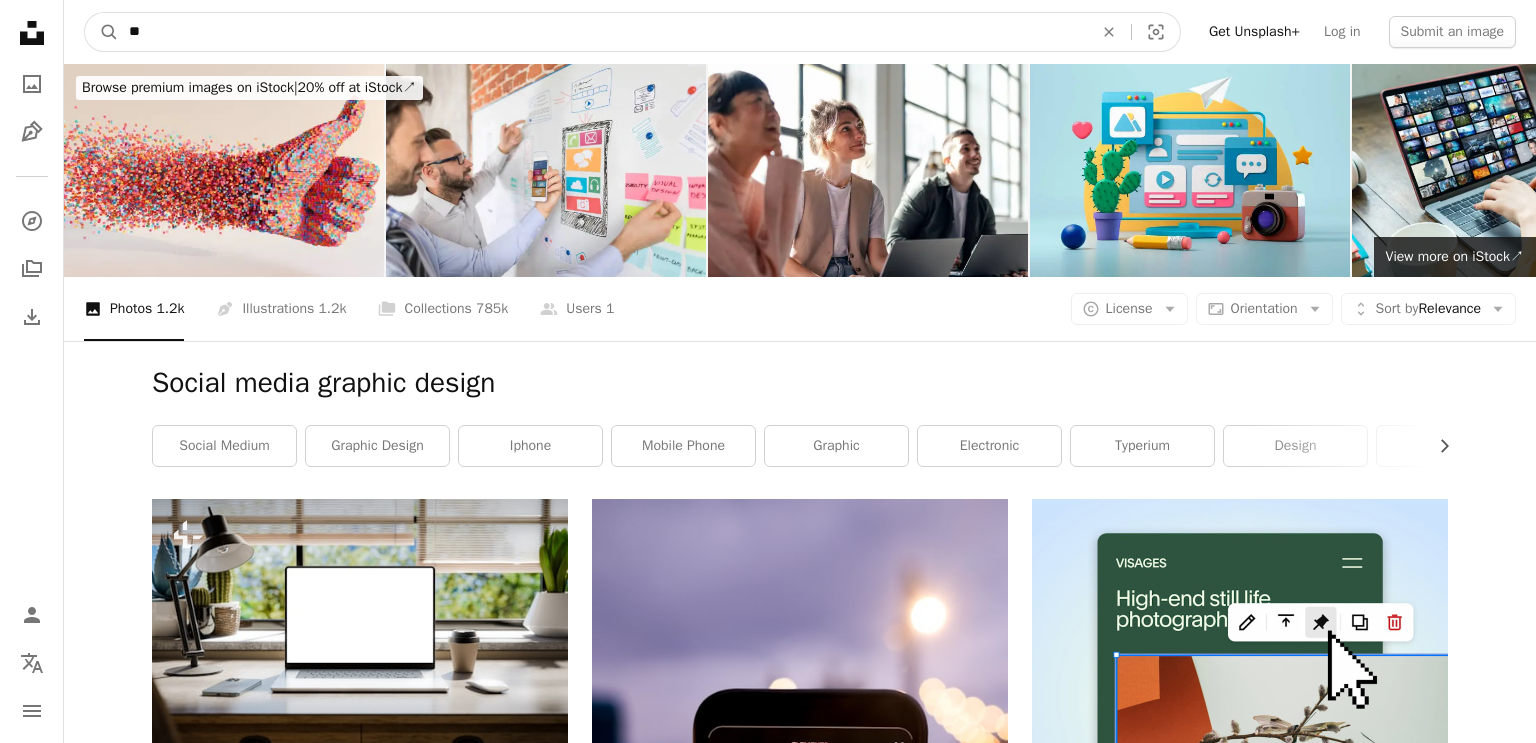 type on "*" 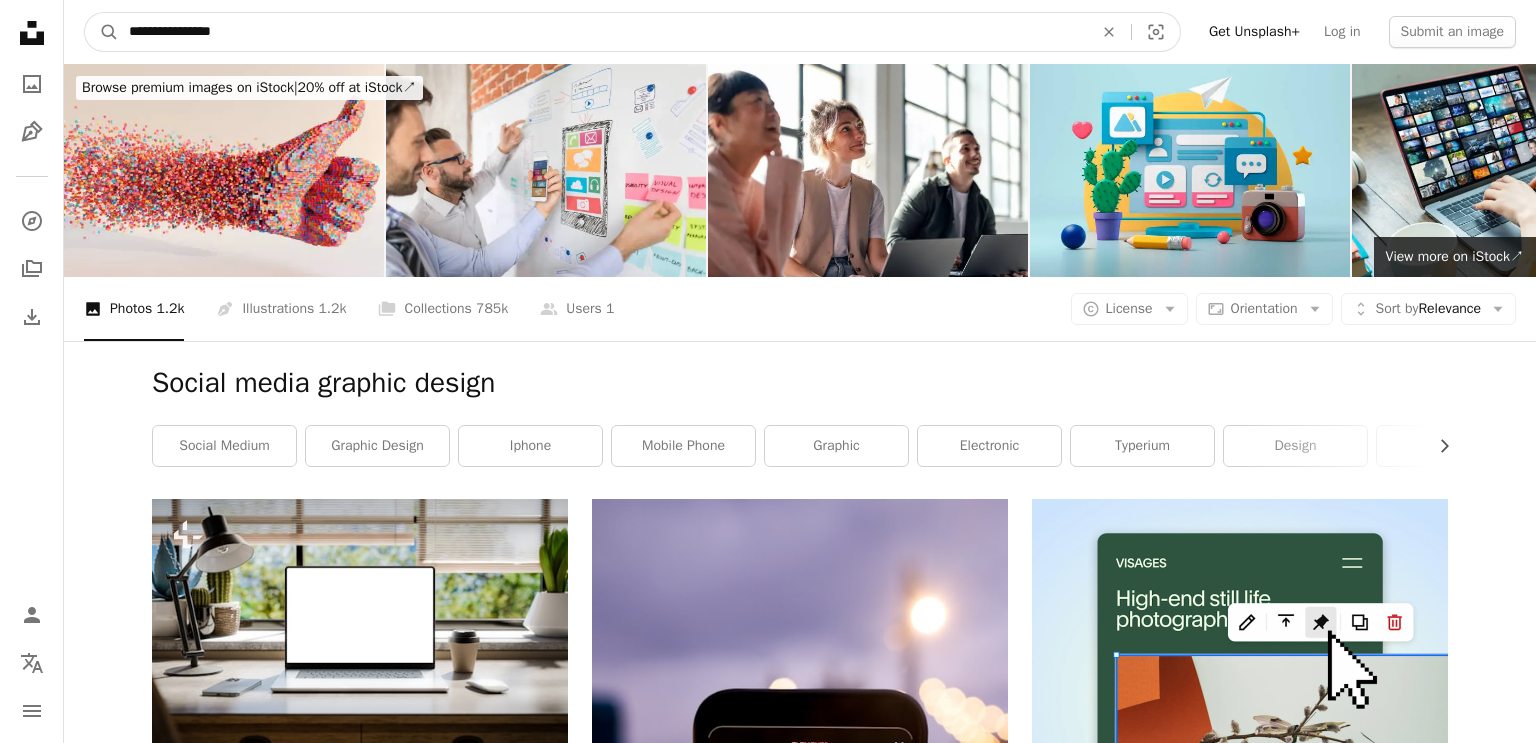 type on "**********" 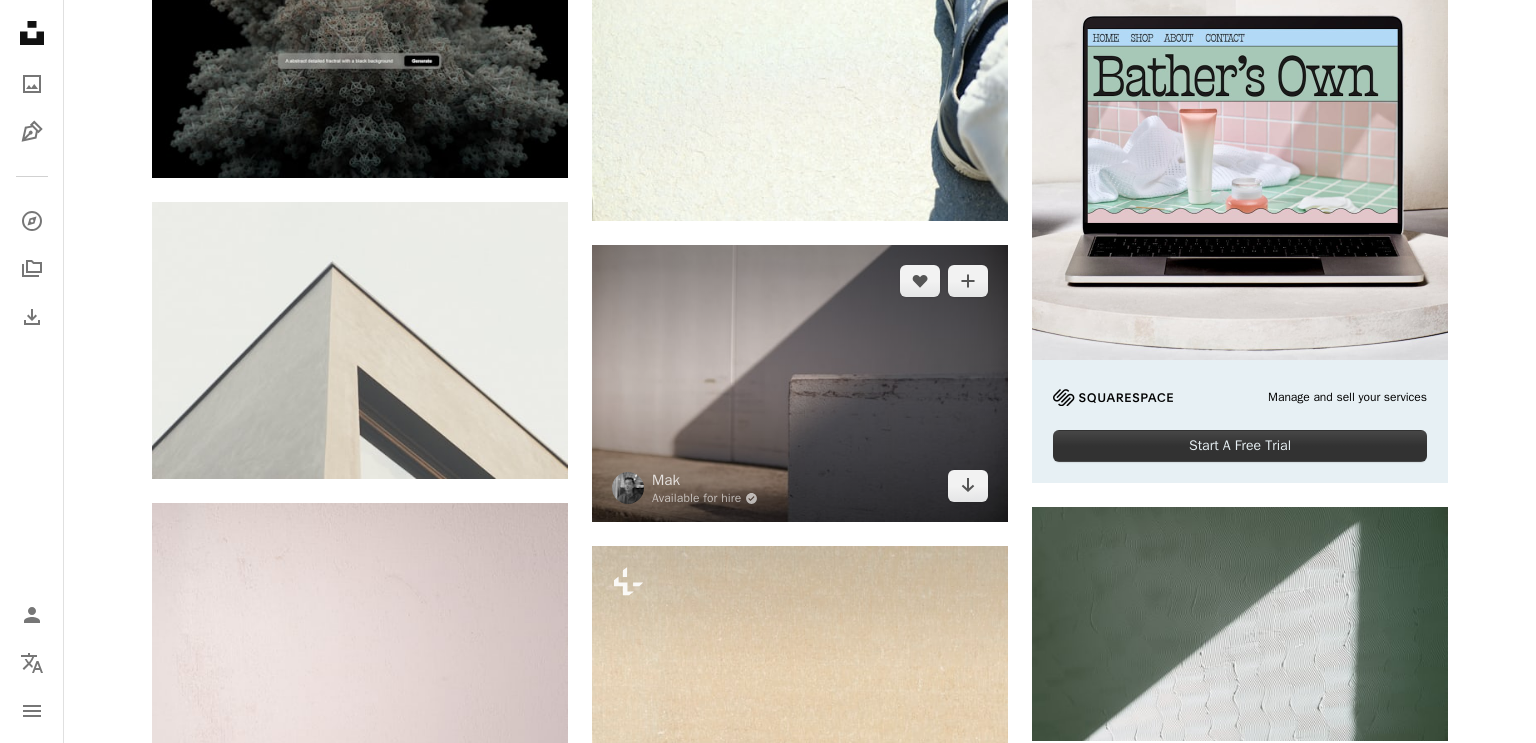 scroll, scrollTop: 554, scrollLeft: 0, axis: vertical 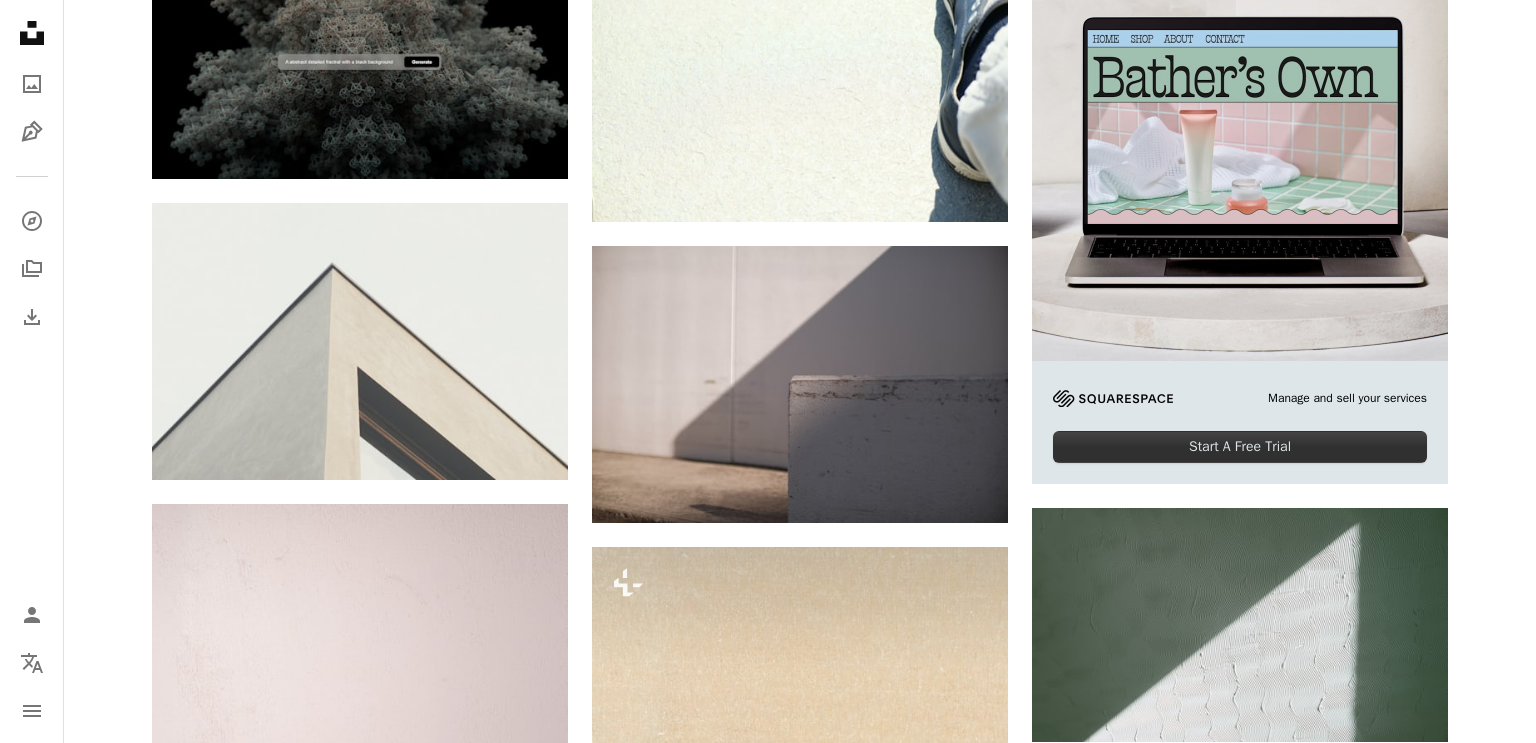 click on "Start A Free Trial" at bounding box center (1240, 447) 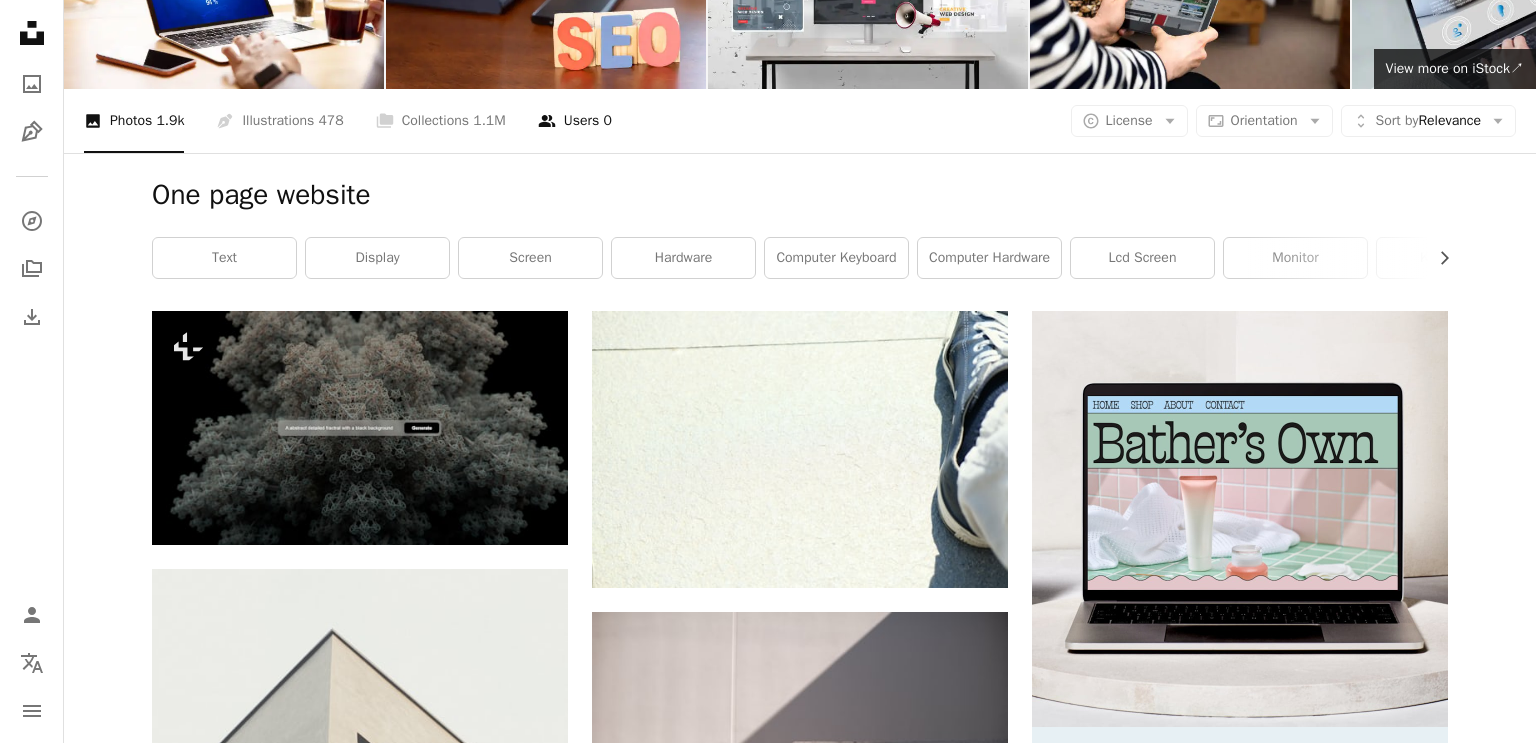 scroll, scrollTop: 19, scrollLeft: 0, axis: vertical 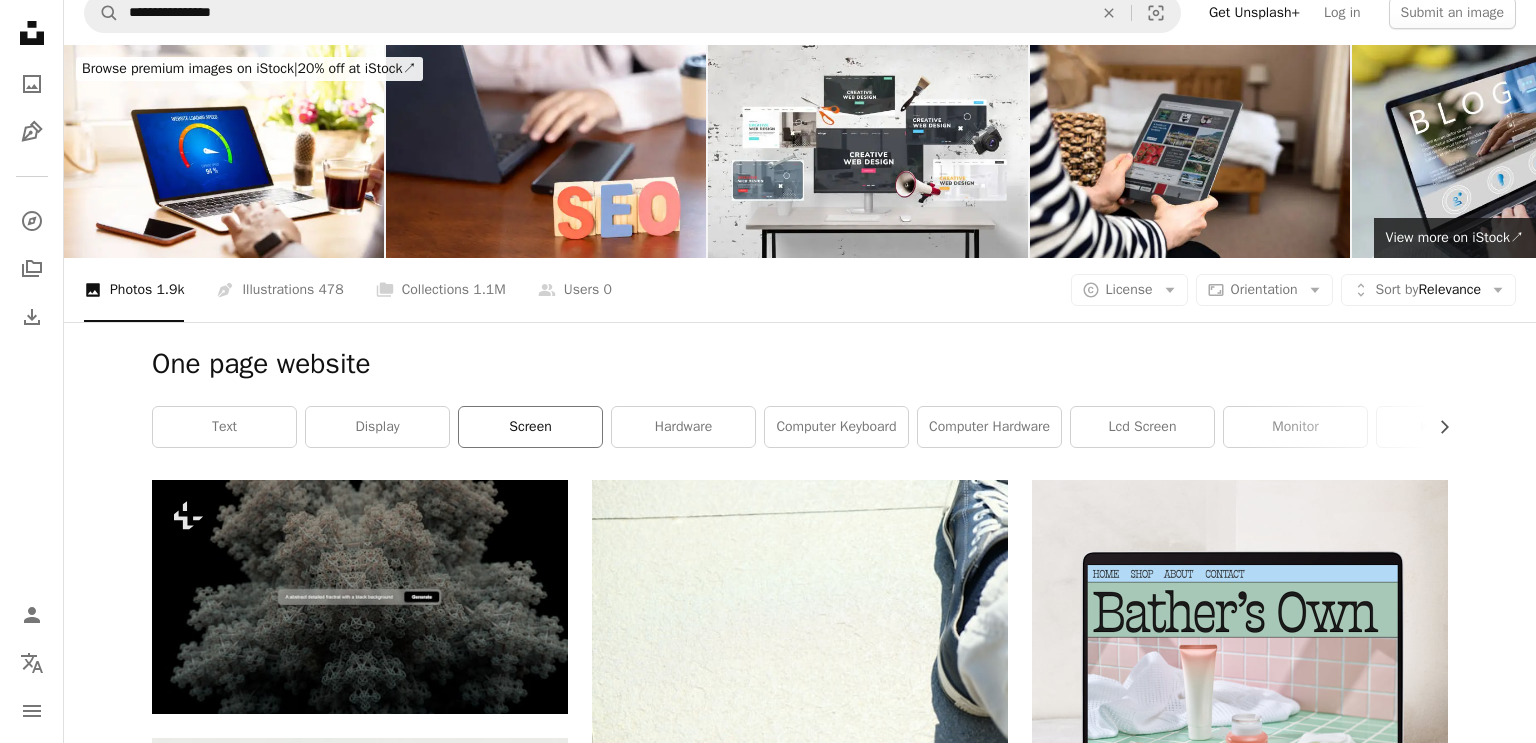 click on "screen" at bounding box center (530, 427) 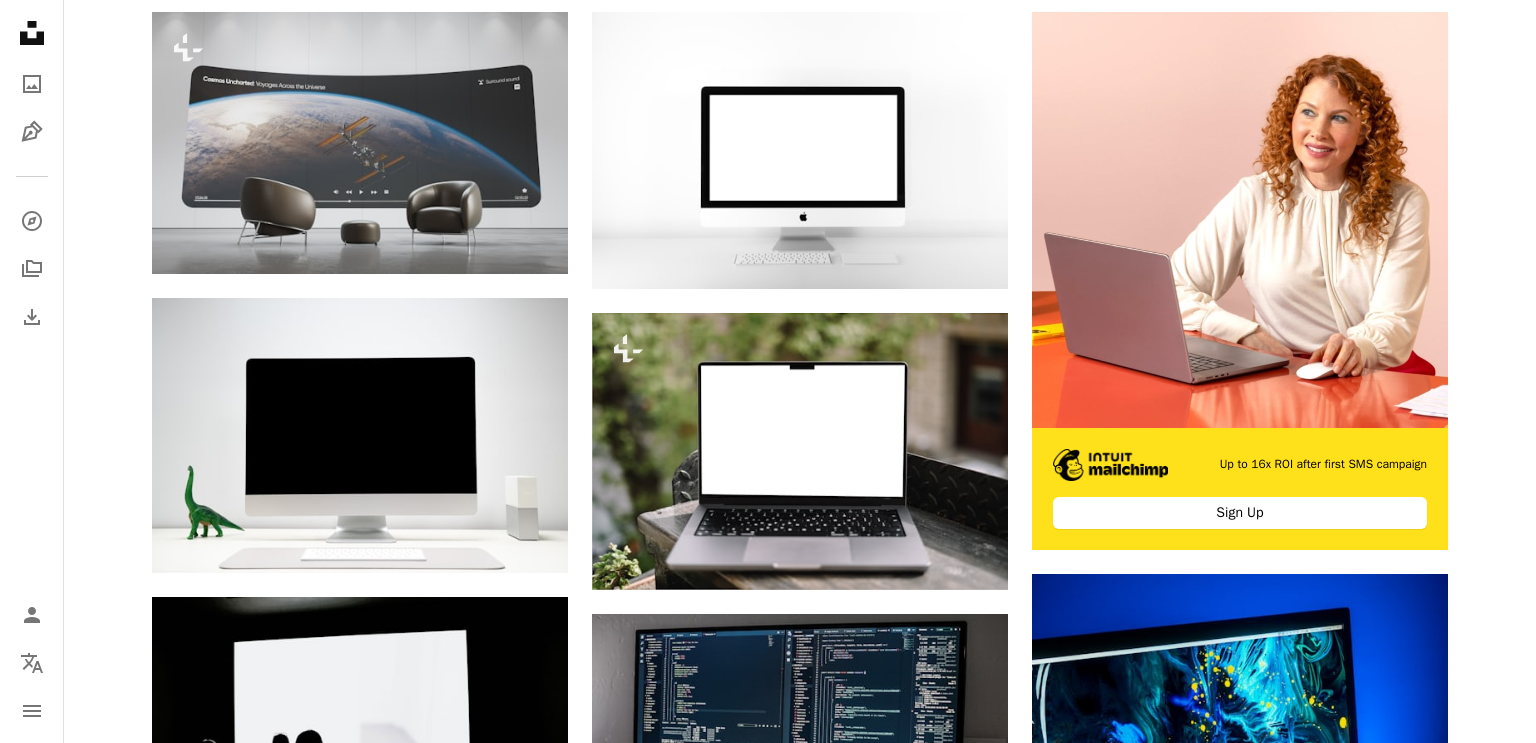 scroll, scrollTop: 1000, scrollLeft: 0, axis: vertical 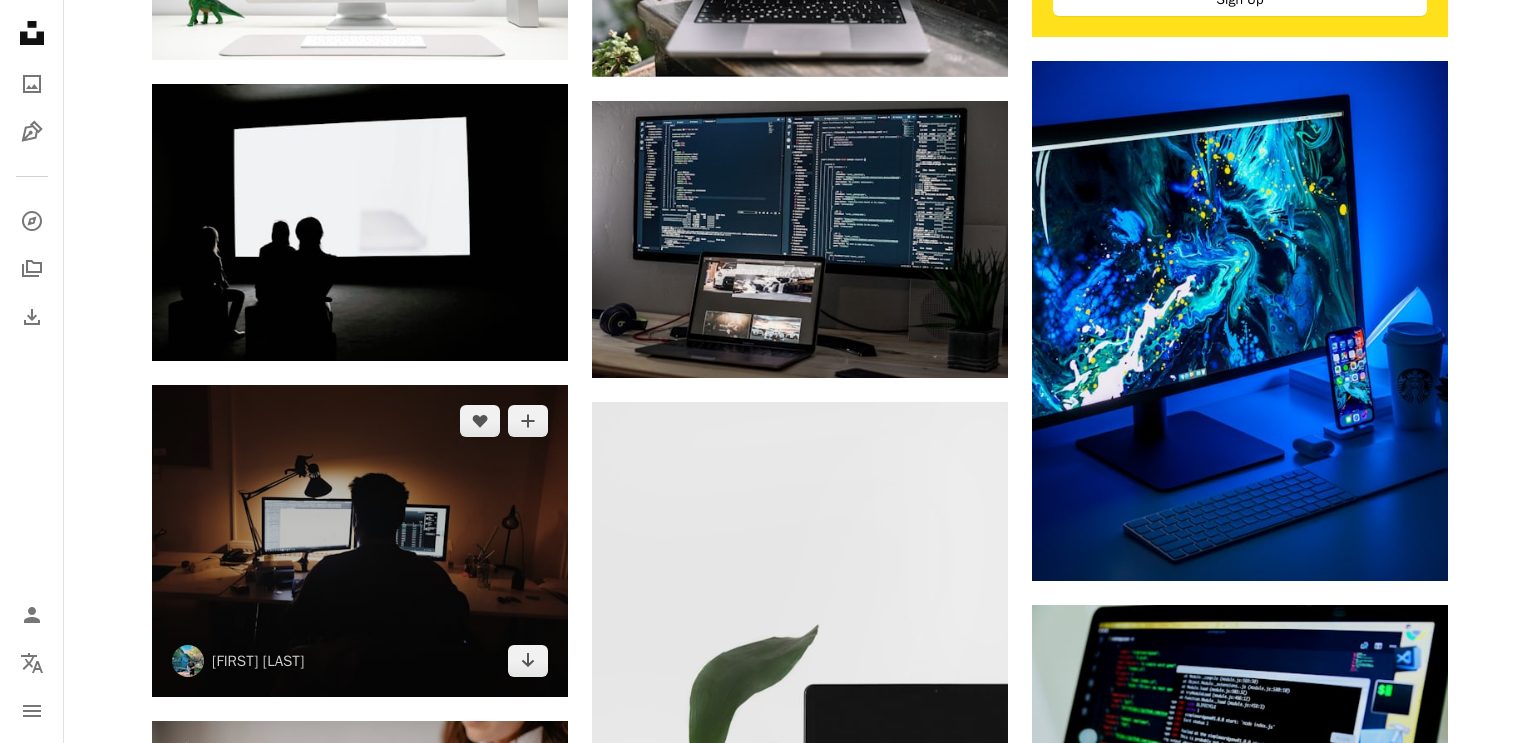 click on "A plus sign" at bounding box center (528, 421) 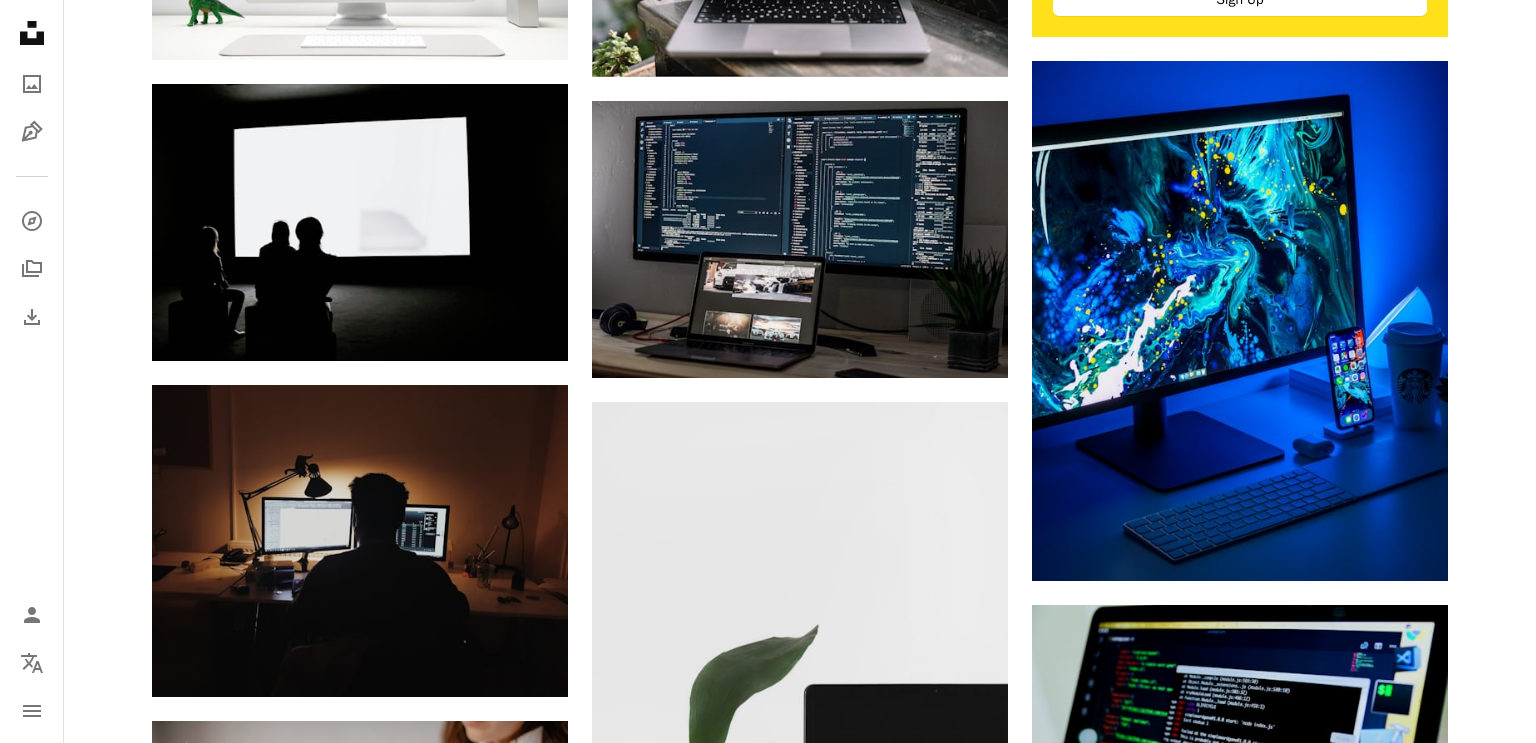 scroll, scrollTop: 1003, scrollLeft: 0, axis: vertical 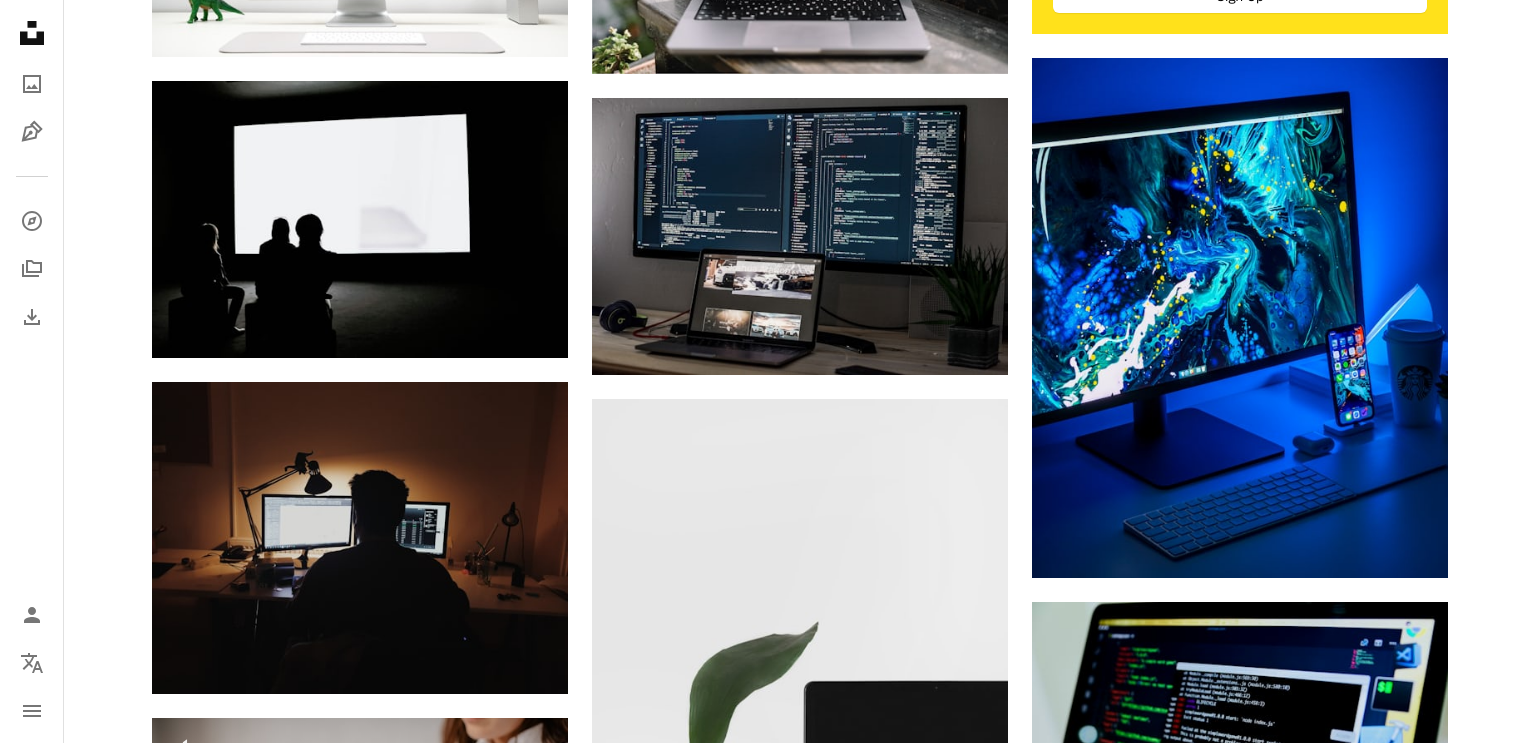 click on "An X shape Join Unsplash Already have an account?  Login First name Last name Email Username  (only letters, numbers and underscores) Password  (min. 8 char) Join By joining, you agree to the  Terms  and  Privacy Policy ." at bounding box center [768, 3972] 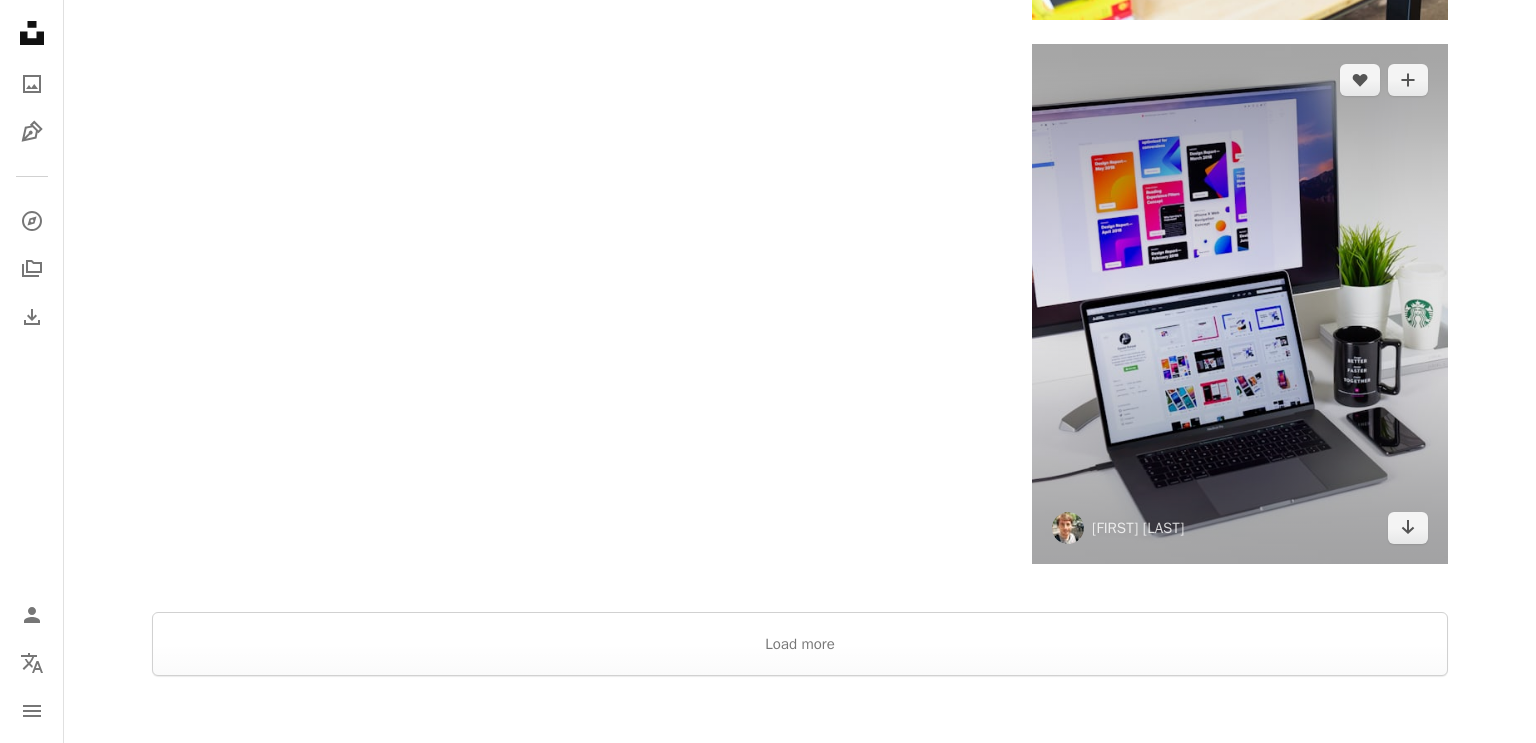 scroll, scrollTop: 3123, scrollLeft: 0, axis: vertical 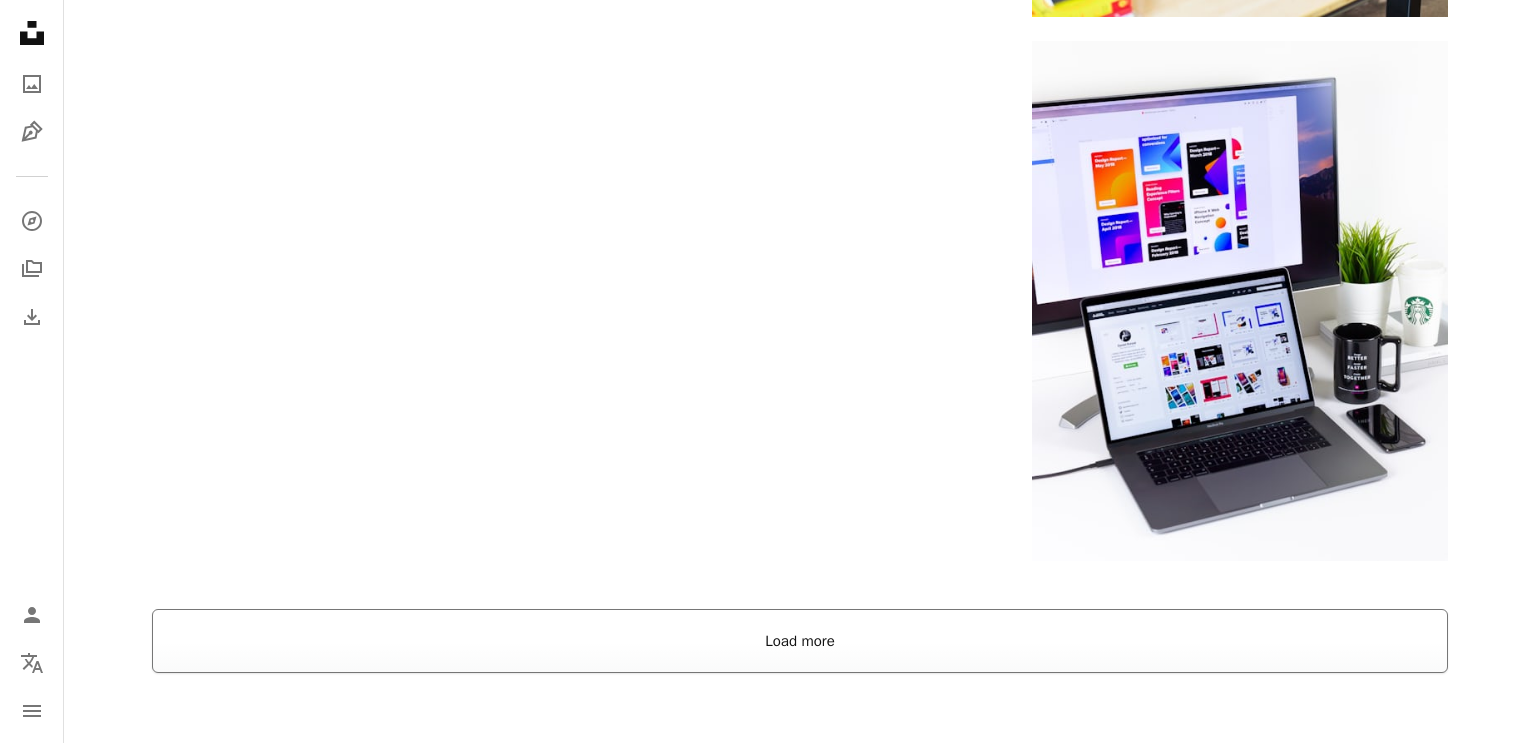 click on "Load more" at bounding box center (800, 641) 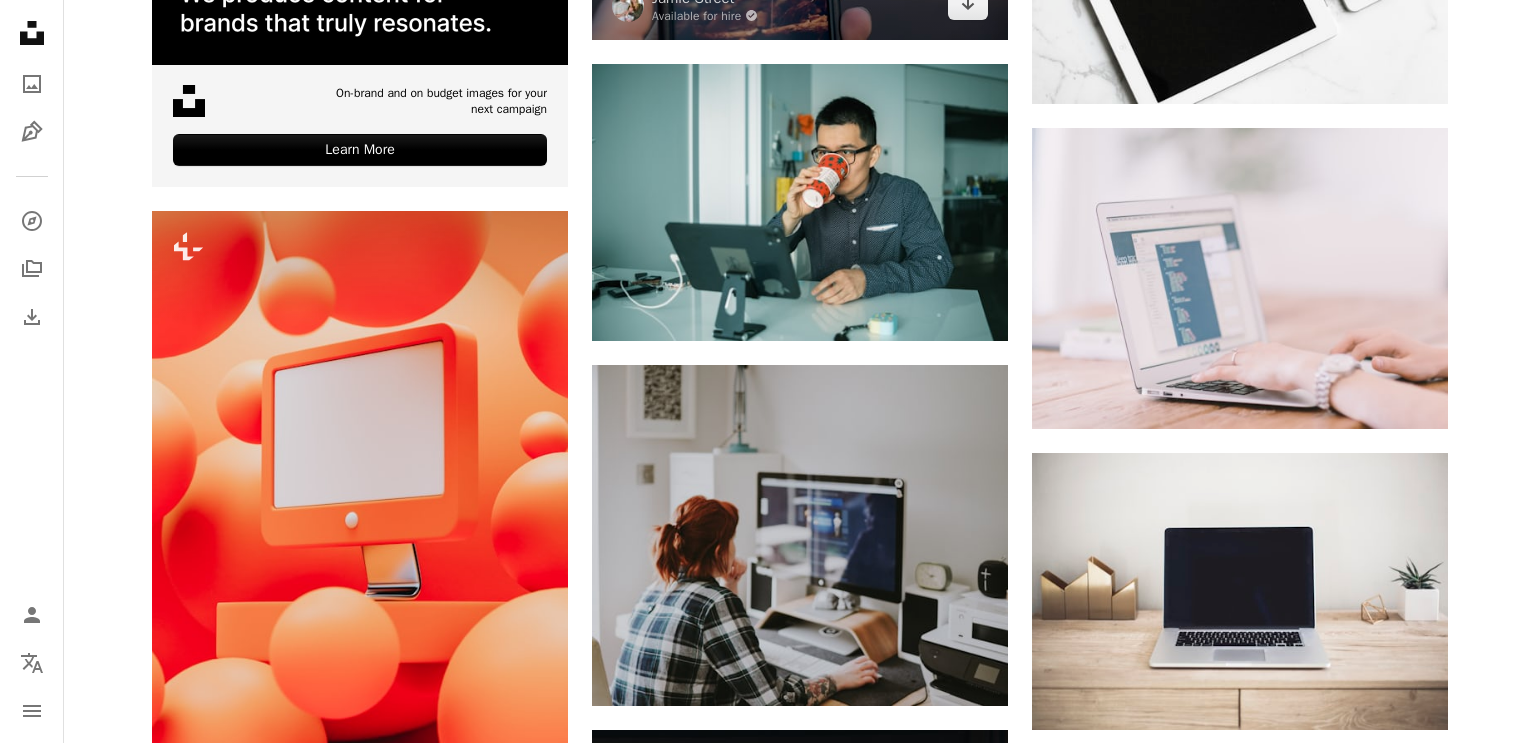 scroll, scrollTop: 4187, scrollLeft: 0, axis: vertical 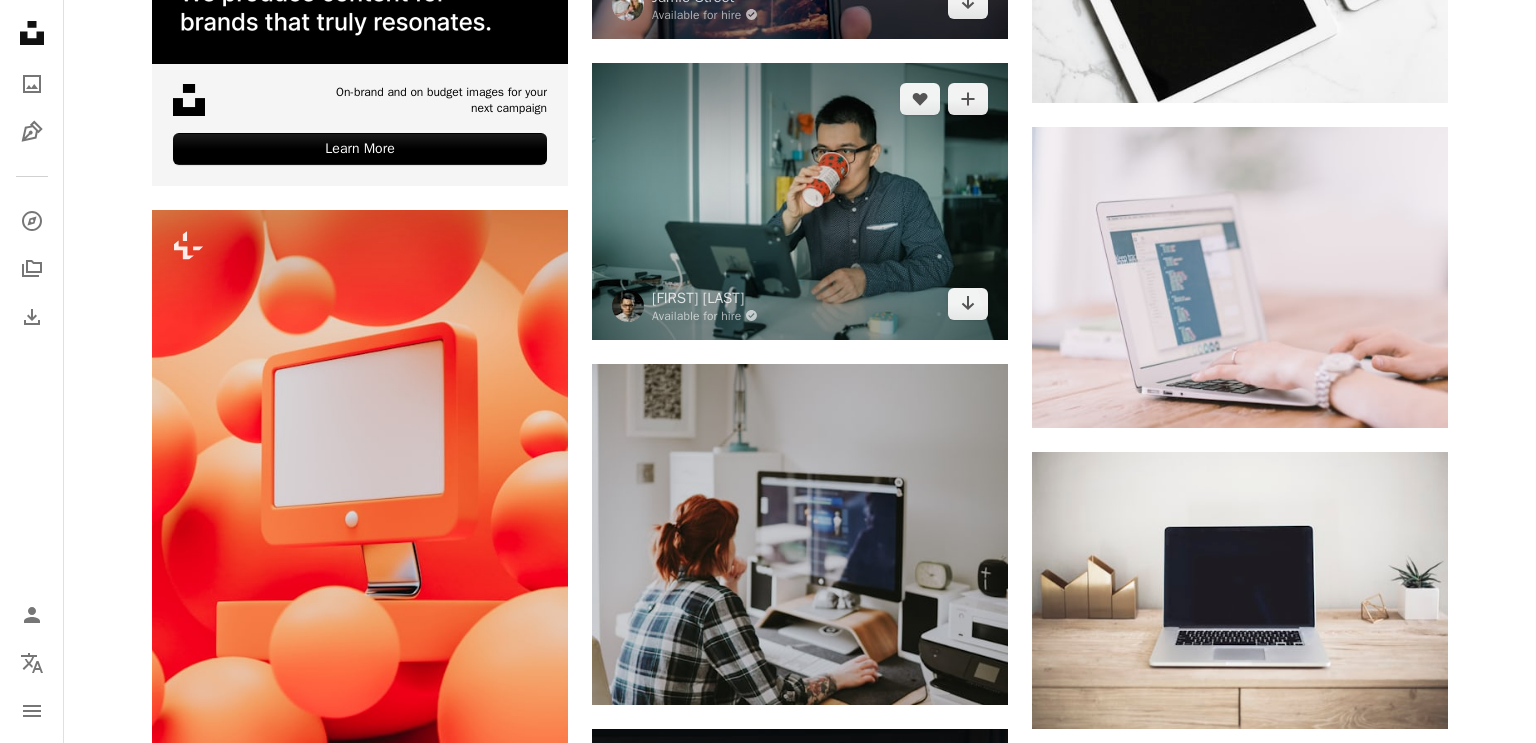 click at bounding box center (800, 201) 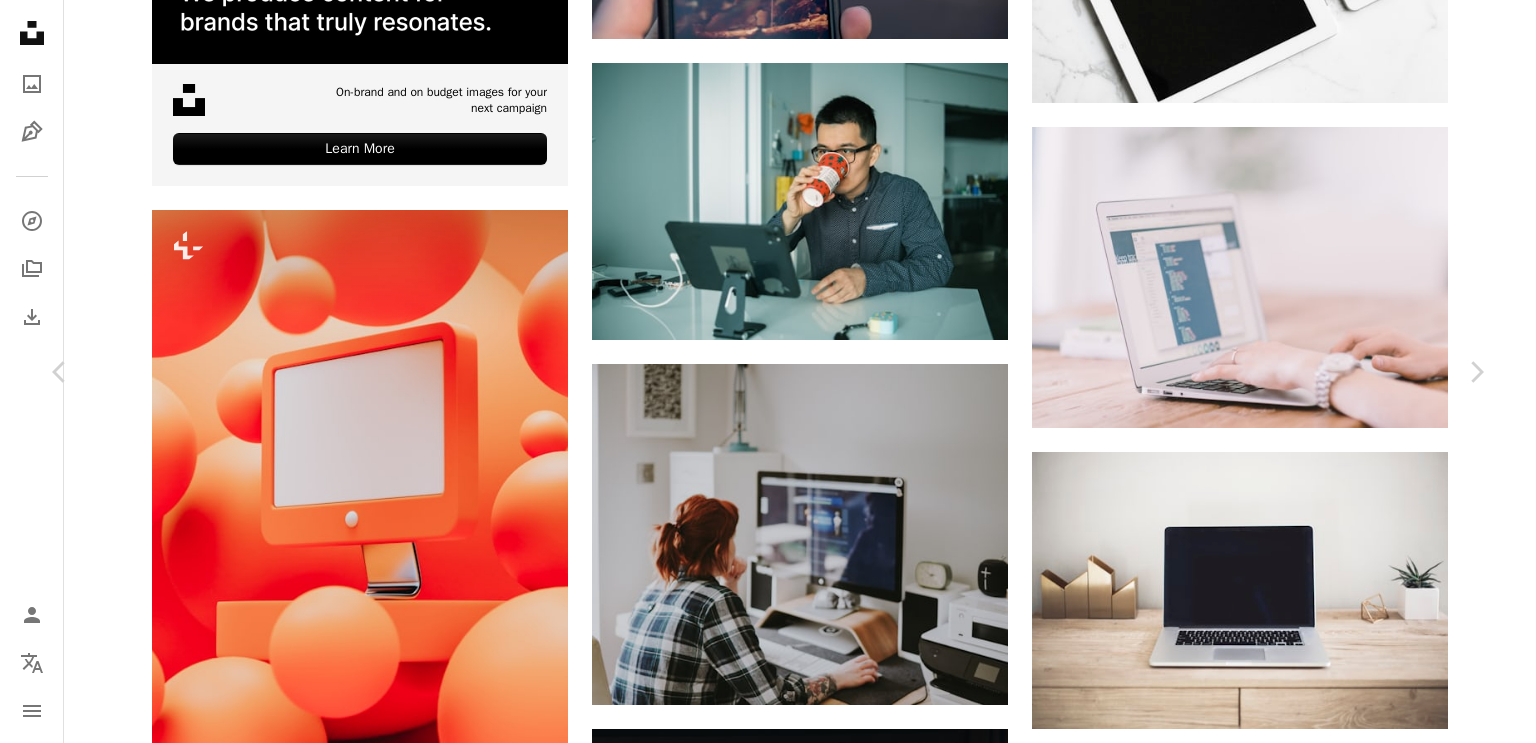 click on "An X shape Chevron left Chevron right [FIRST] [LAST] Available for hire A checkmark inside of a circle A heart A plus sign Download free Chevron down Zoom in ––– –– – ––– –––– –––– ––– –– – ––– –––– –––– ––– –– – ––– –––– –––– A forward-right arrow Share Info icon Info More Actions Teal and Orange? Quick selfie took in my room drinking Starbucks. ––– – ––– – – –– – ––––. ––– ––– –––– –––– ––– ––– – –––– –––– ––– ––– –––– –––– Browse premium related images on iStock | Save 20% with code UNSPLASH20 Related images" at bounding box center [768, 5934] 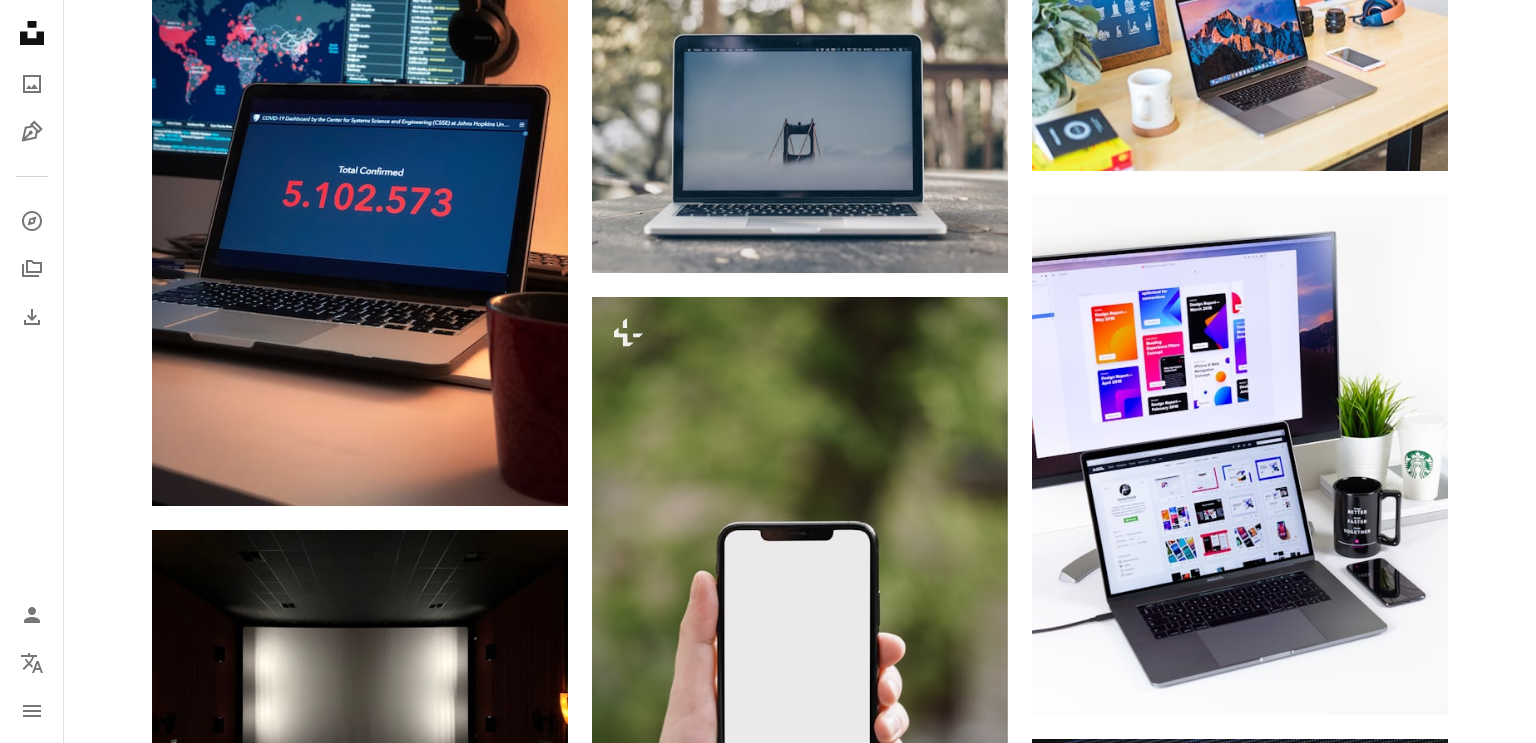 scroll, scrollTop: 2972, scrollLeft: 0, axis: vertical 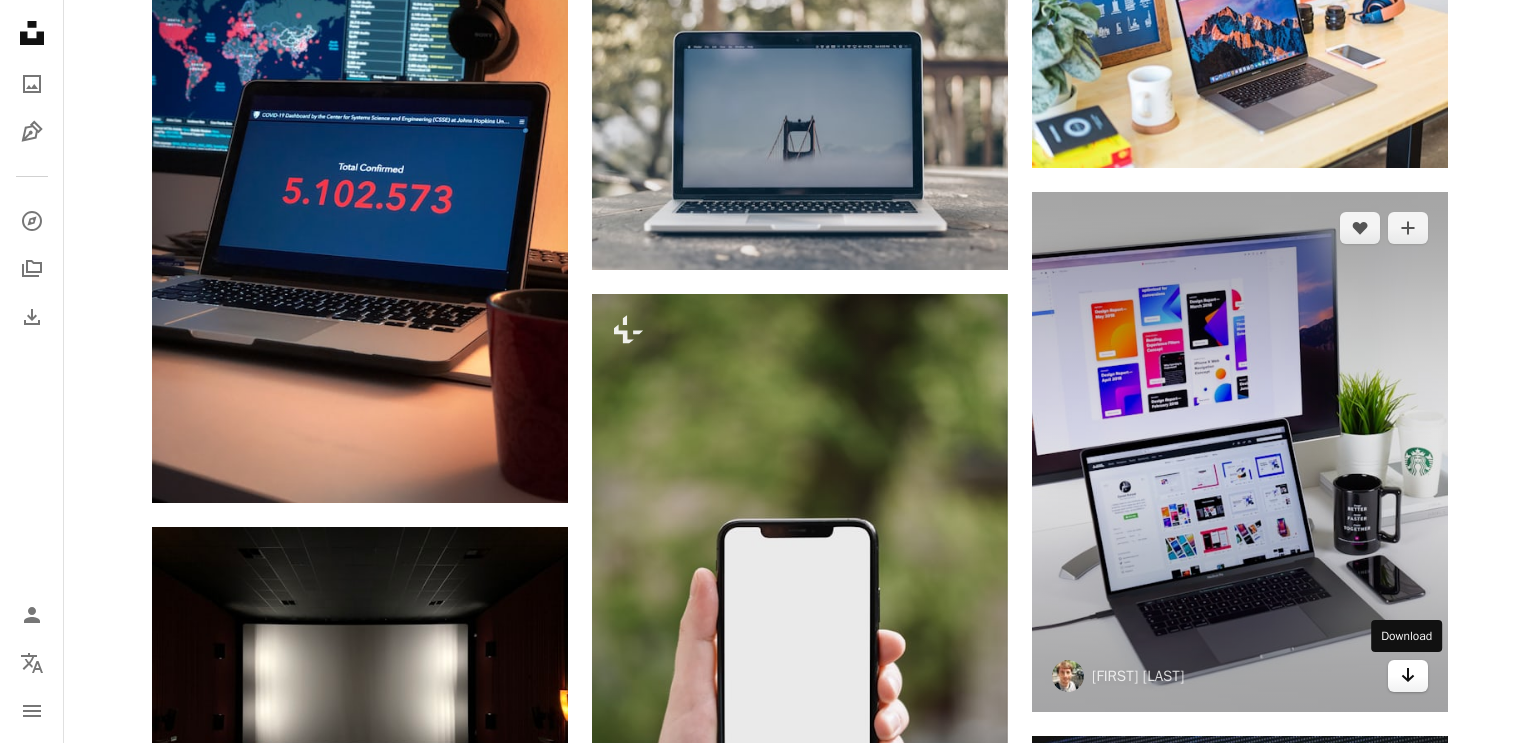 click on "Arrow pointing down" 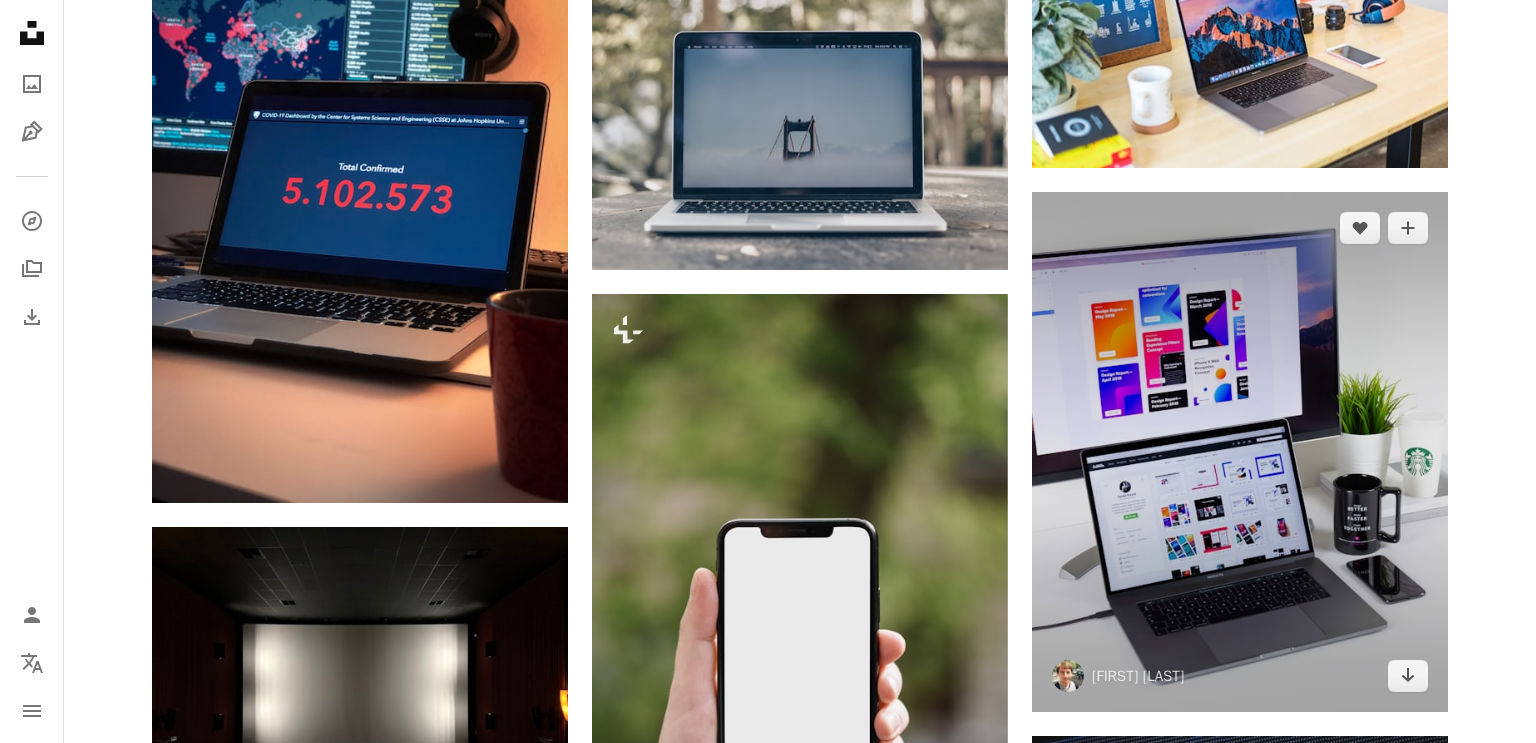 scroll, scrollTop: 0, scrollLeft: 0, axis: both 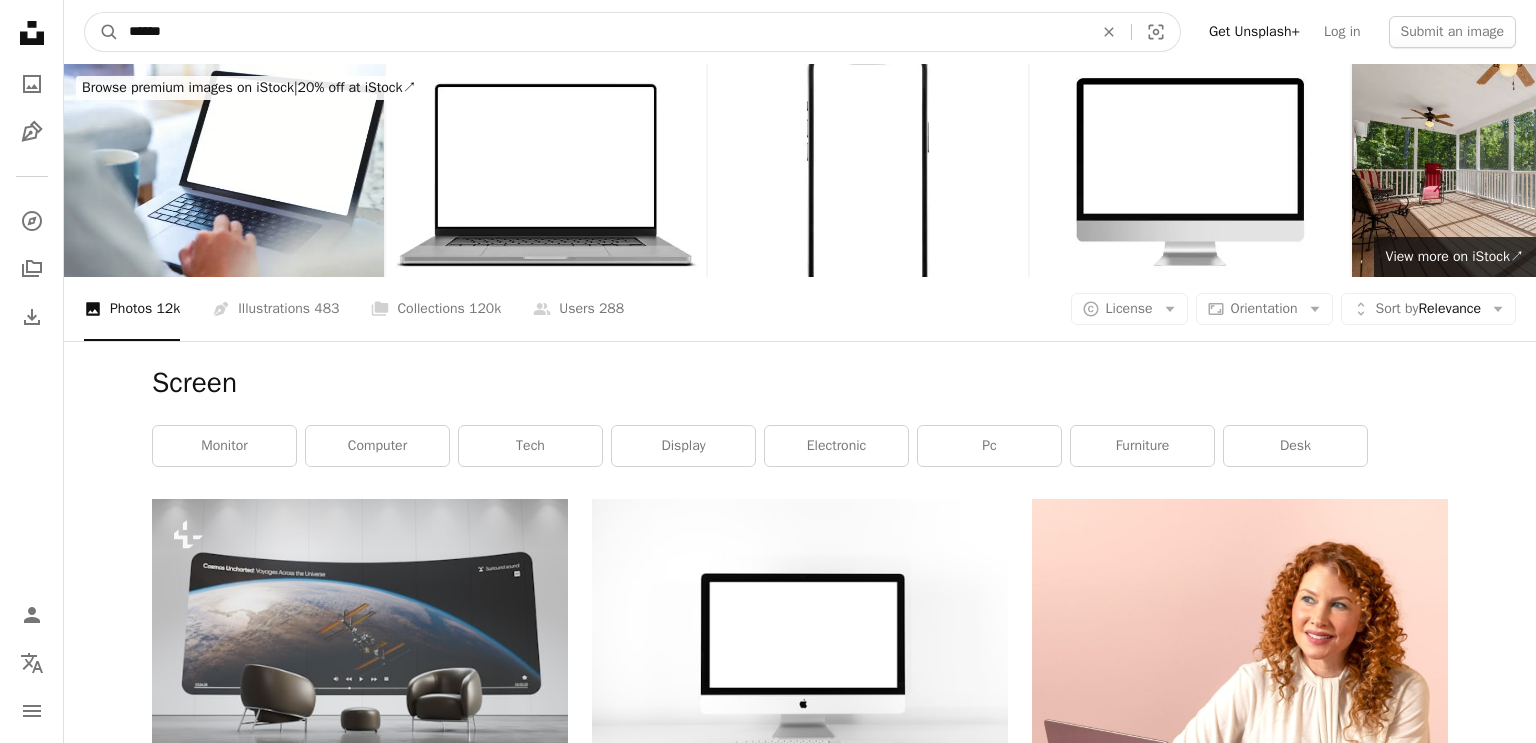 click on "******" at bounding box center [603, 32] 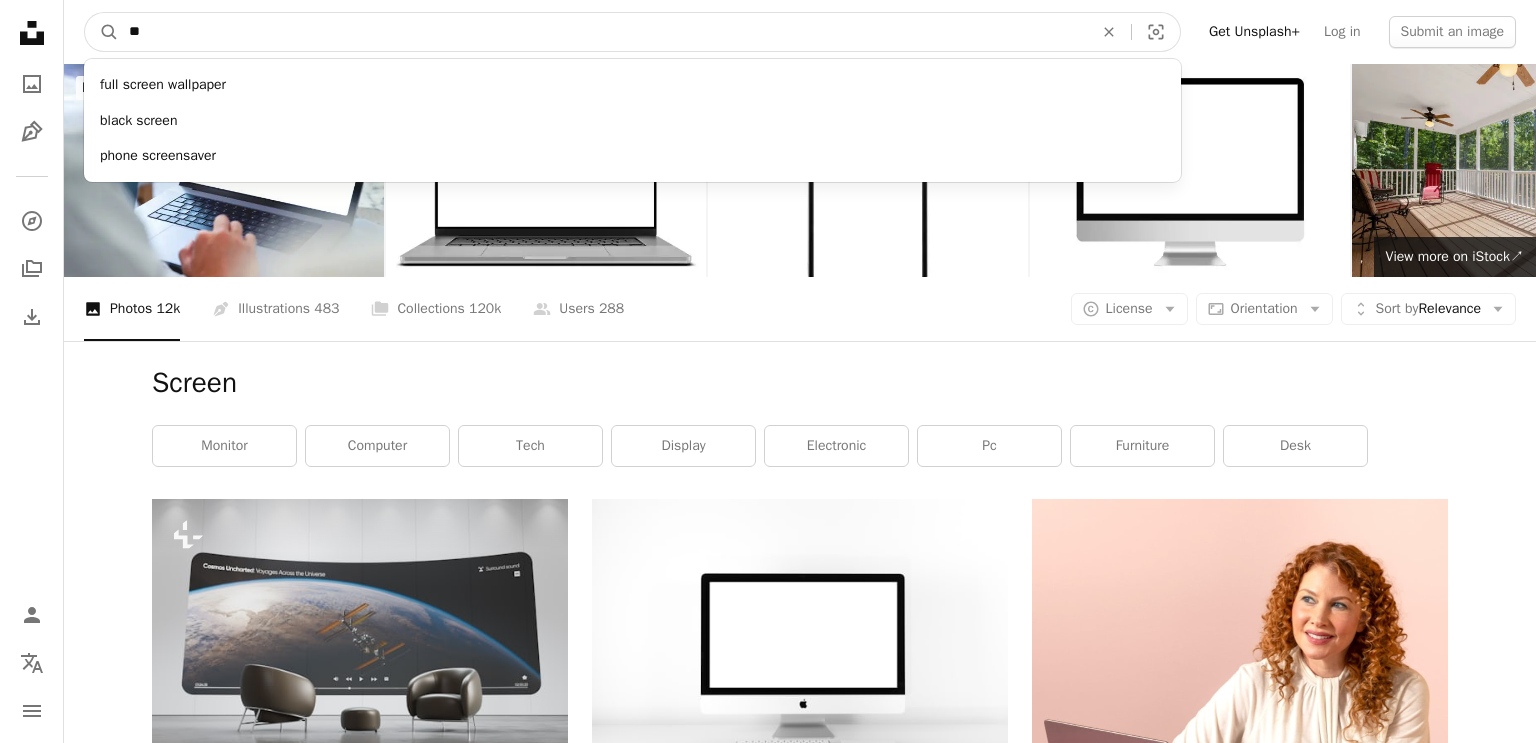 type on "*" 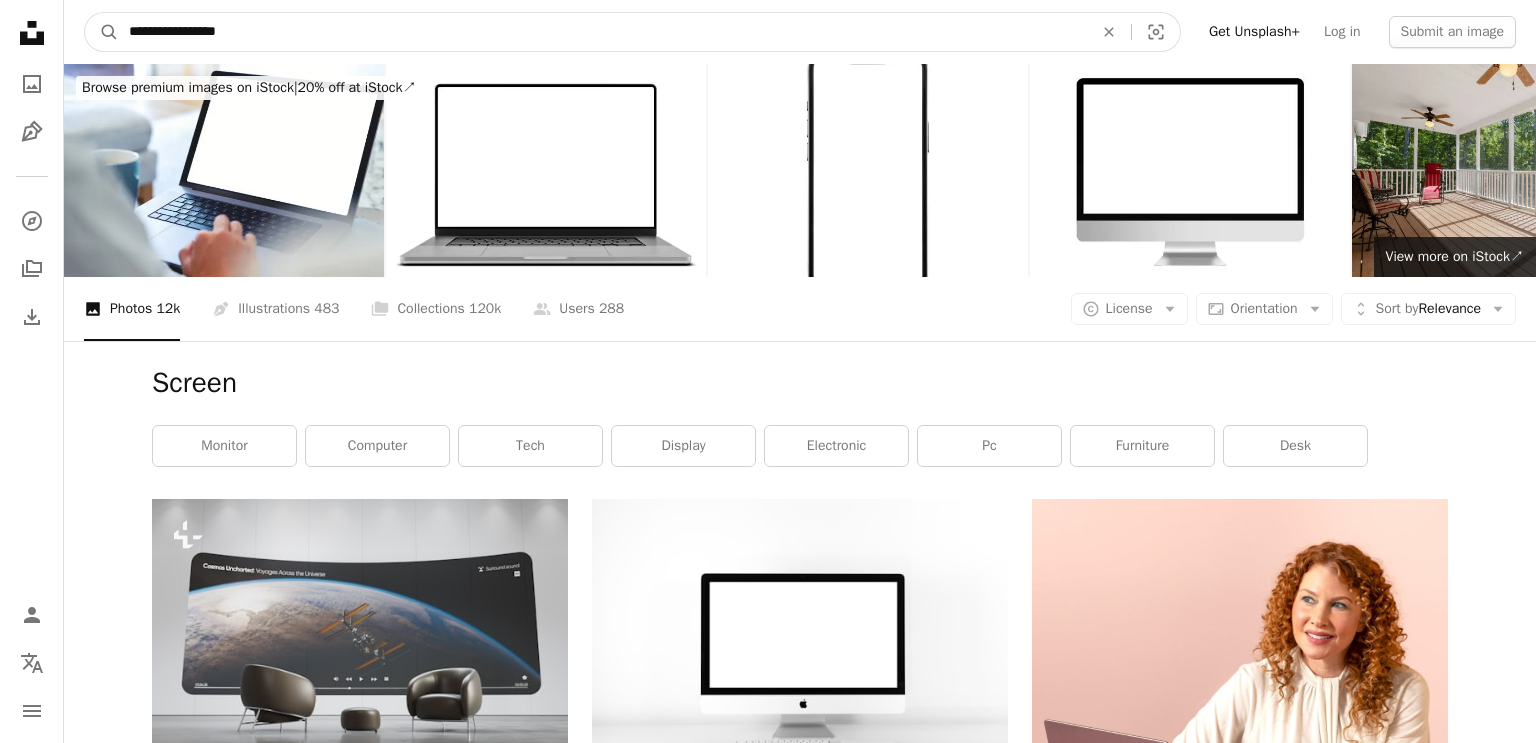 type on "**********" 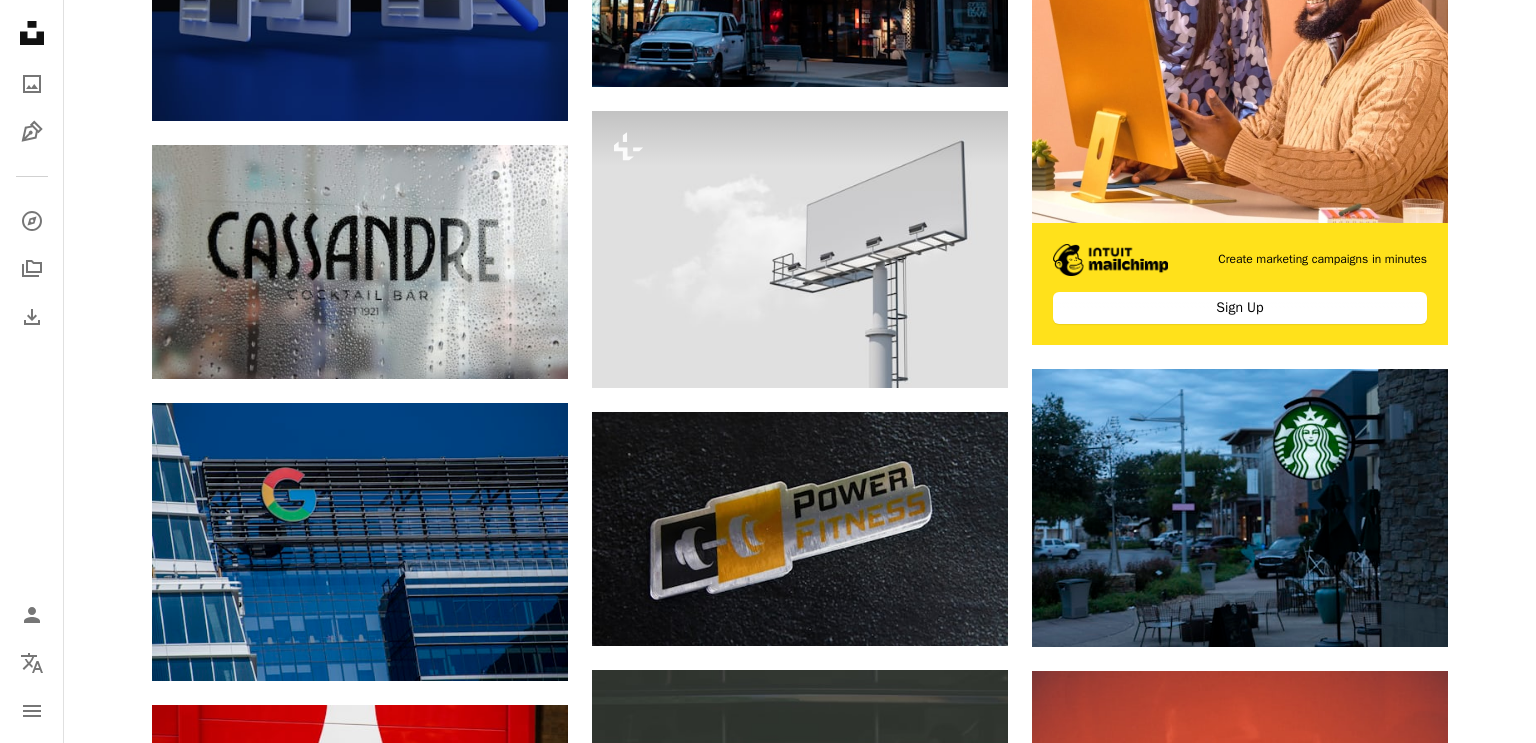 scroll, scrollTop: 689, scrollLeft: 0, axis: vertical 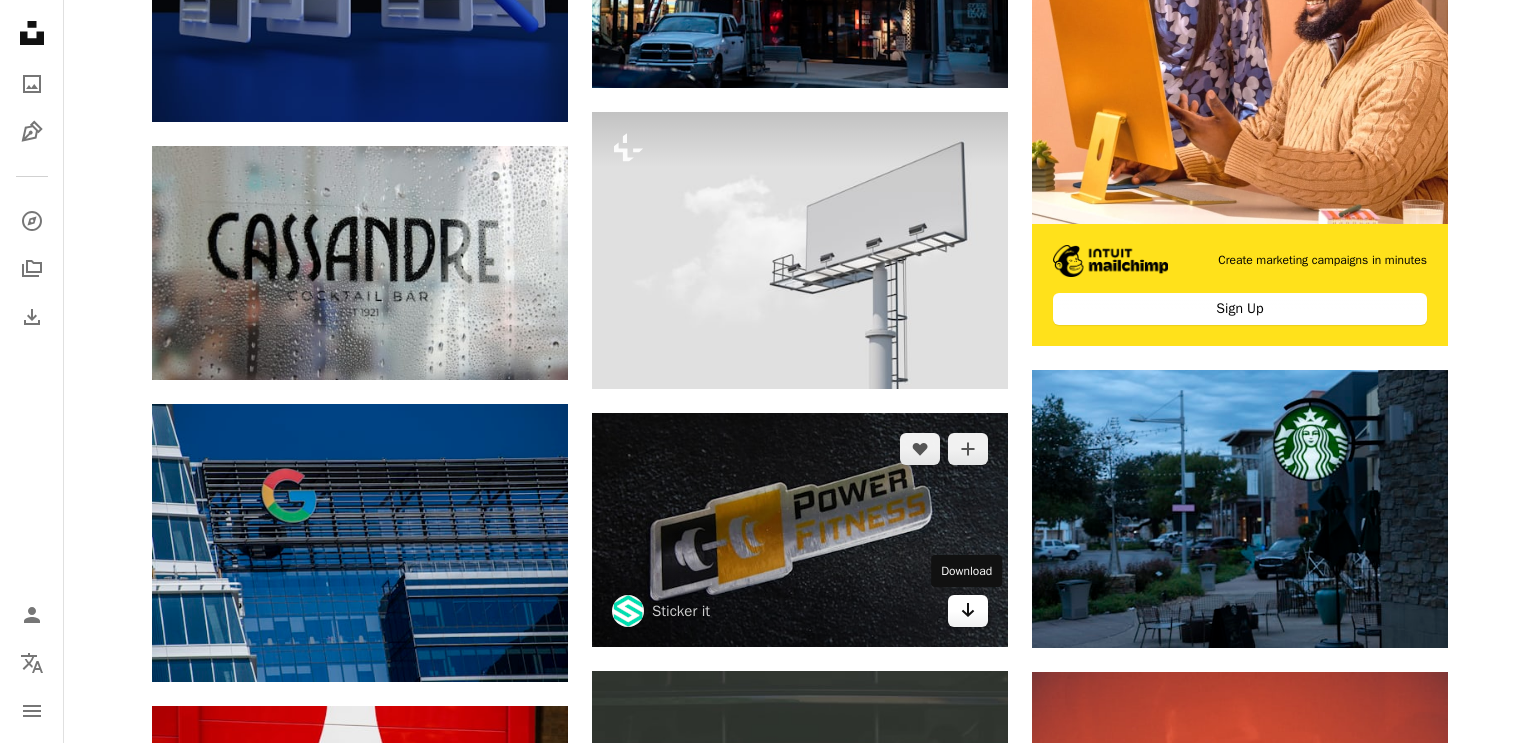 click on "Arrow pointing down" 